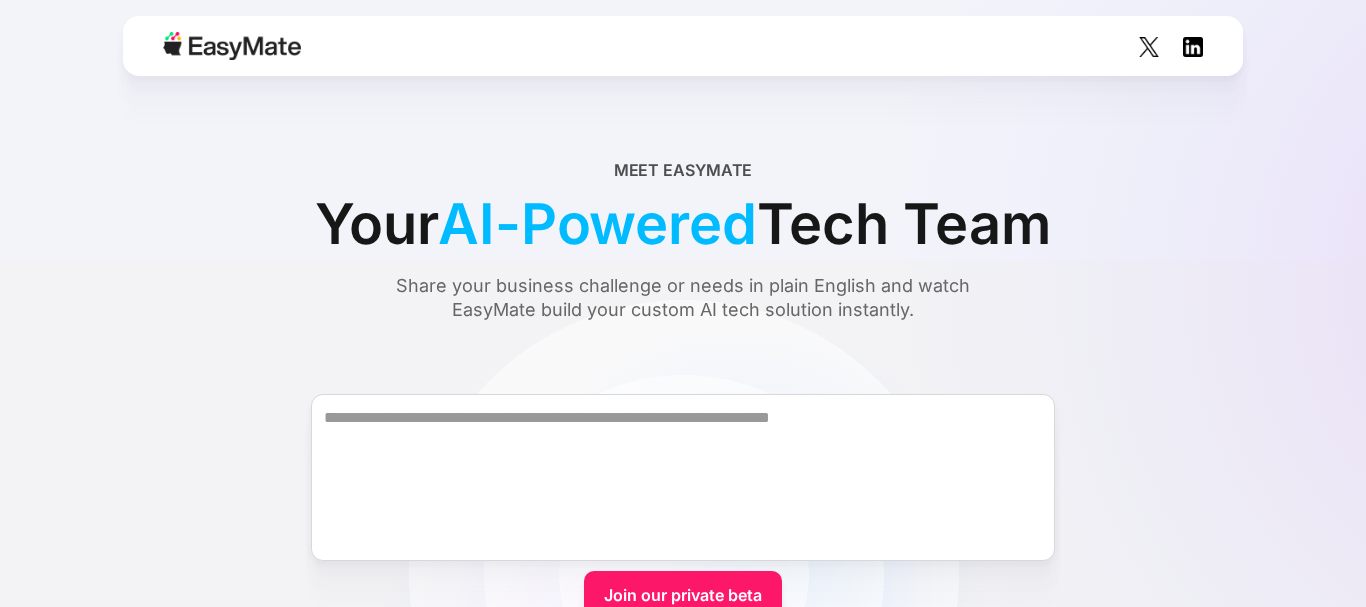 scroll, scrollTop: 0, scrollLeft: 0, axis: both 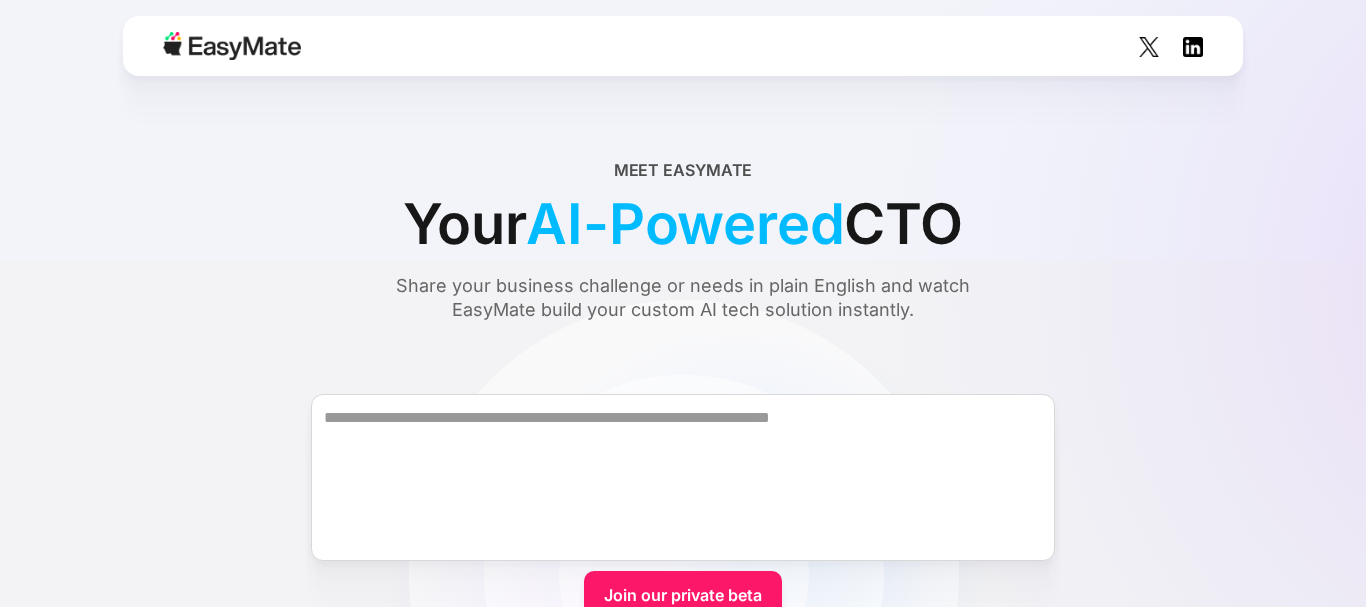 click at bounding box center (683, 46) 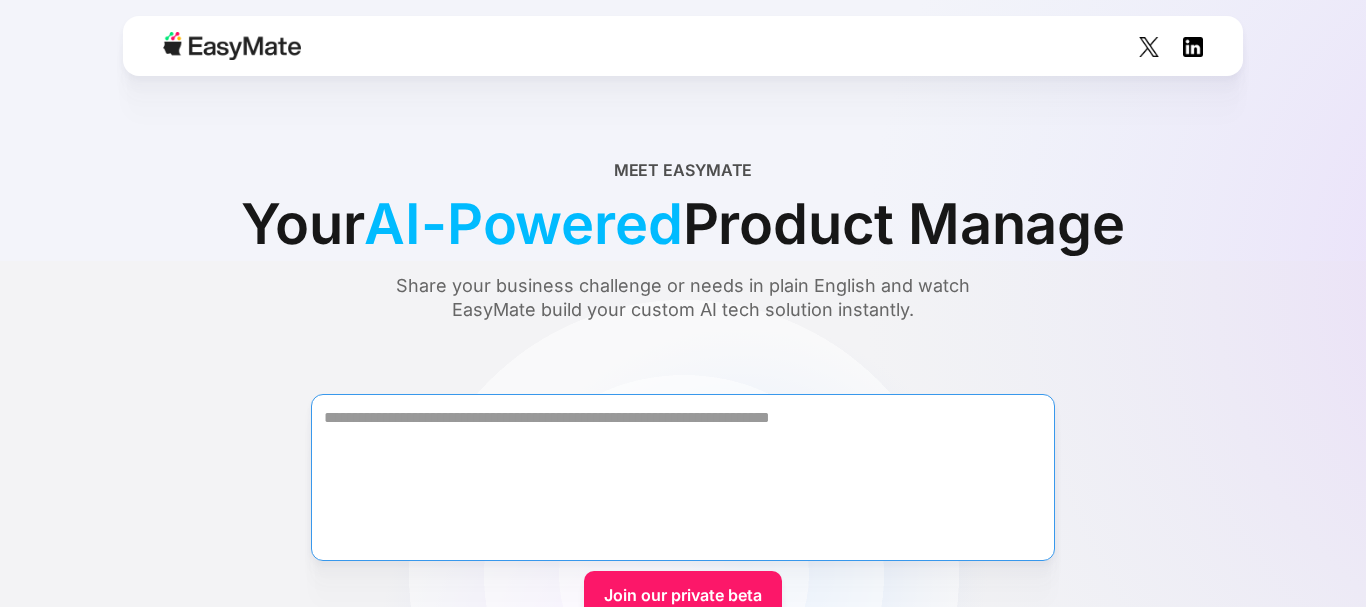 click at bounding box center [683, 477] 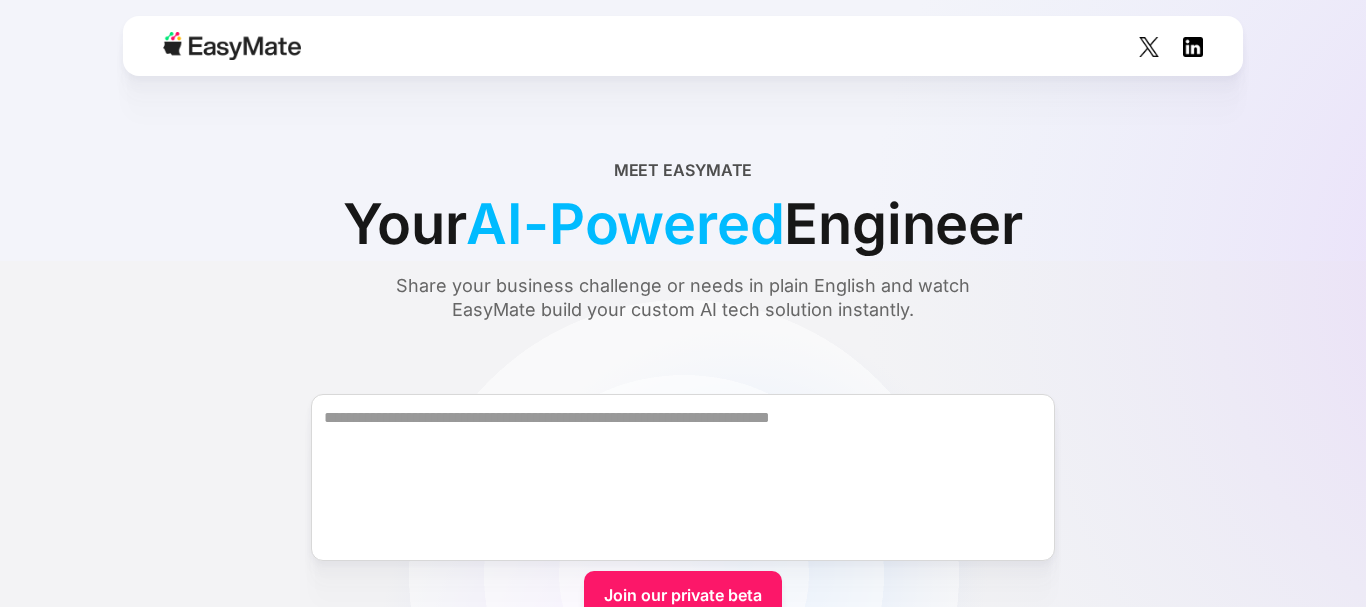 click on "Join our private beta" at bounding box center [683, 595] 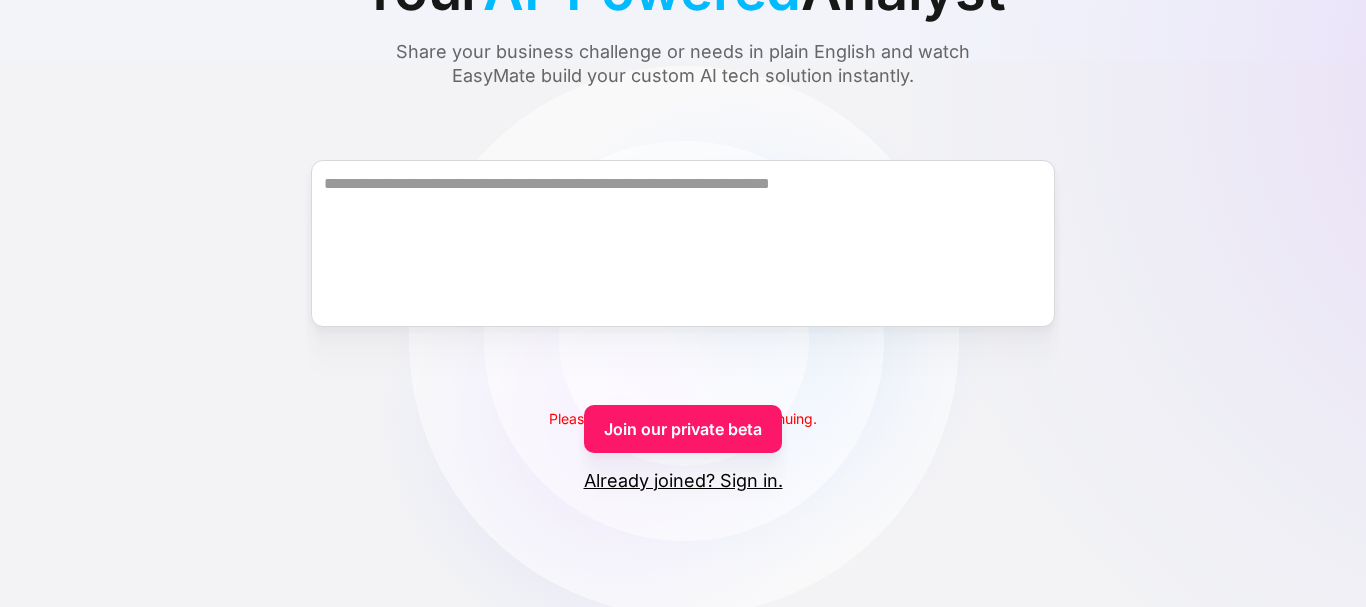 scroll, scrollTop: 273, scrollLeft: 0, axis: vertical 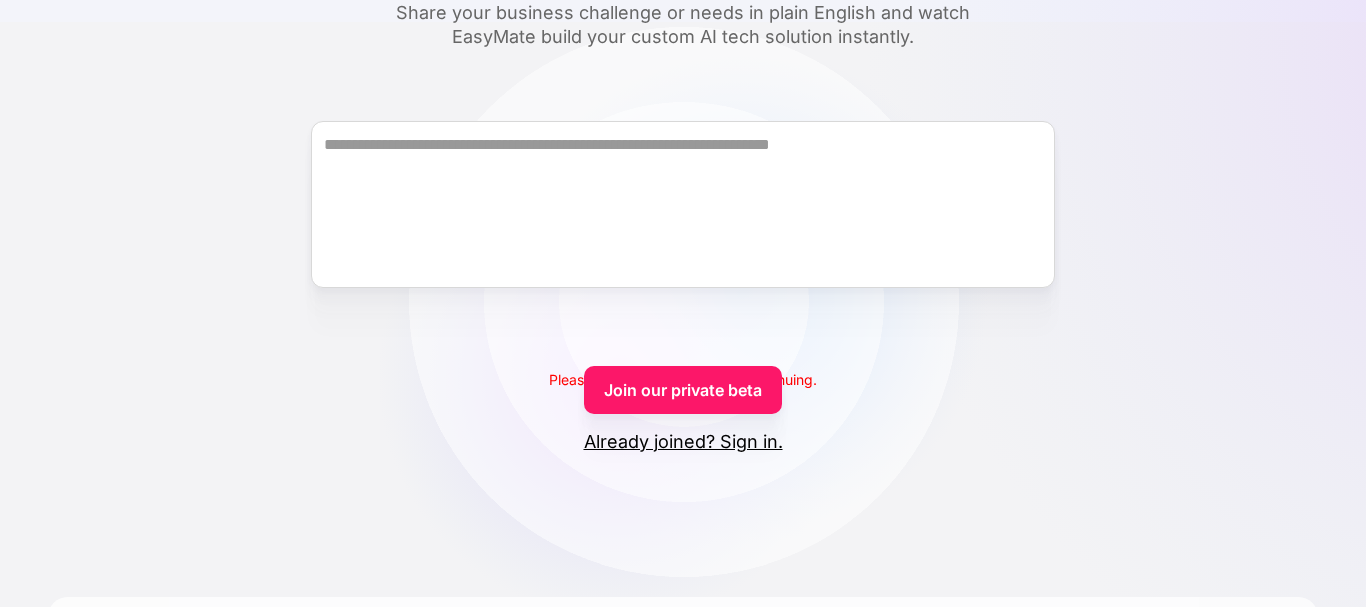 click on "Already joined? Sign in." at bounding box center [683, 442] 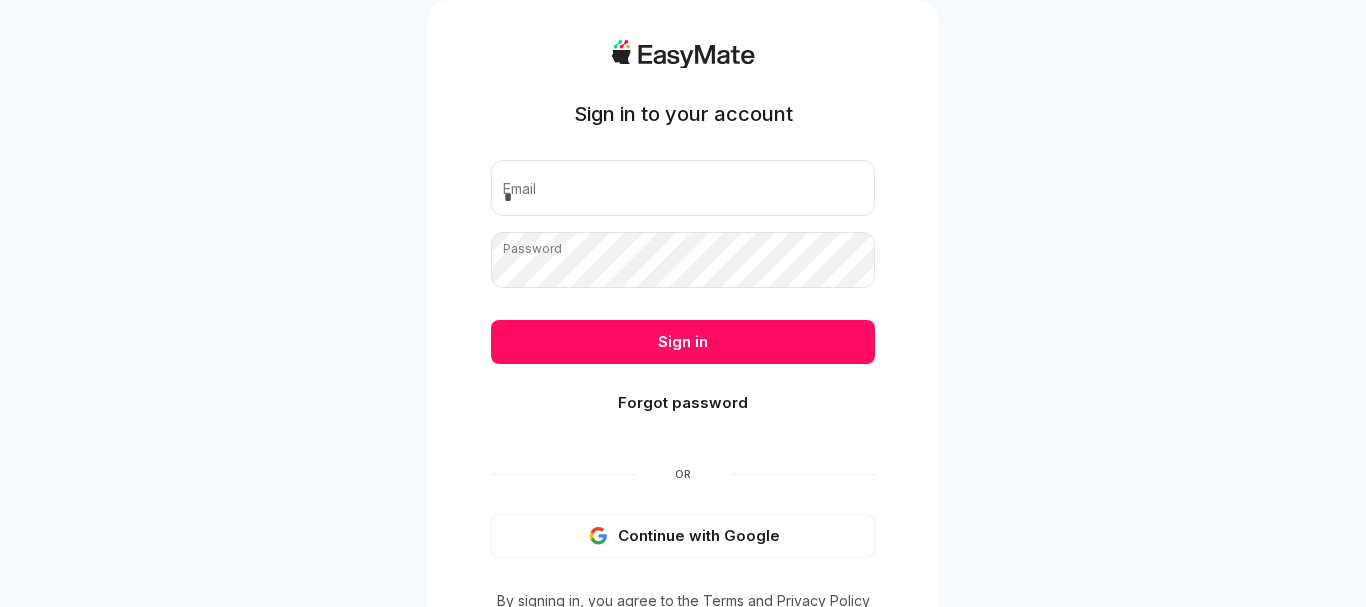 scroll, scrollTop: 0, scrollLeft: 0, axis: both 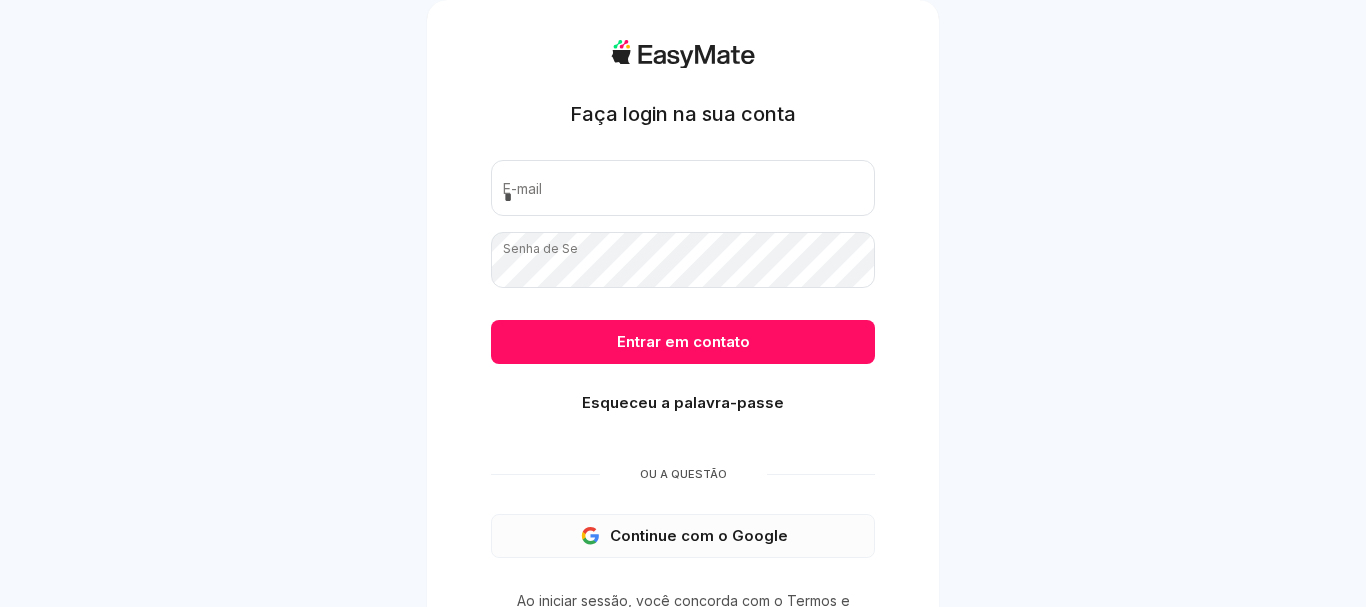 click on "Continue com o Google" at bounding box center (683, 536) 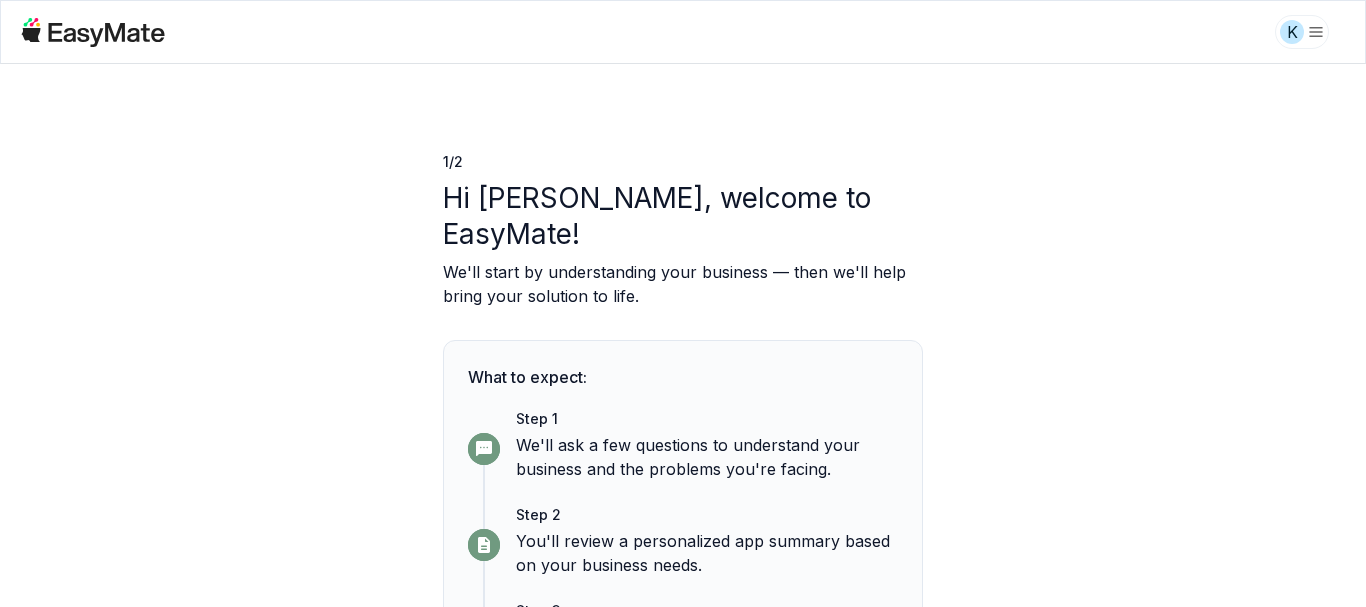 scroll, scrollTop: 0, scrollLeft: 0, axis: both 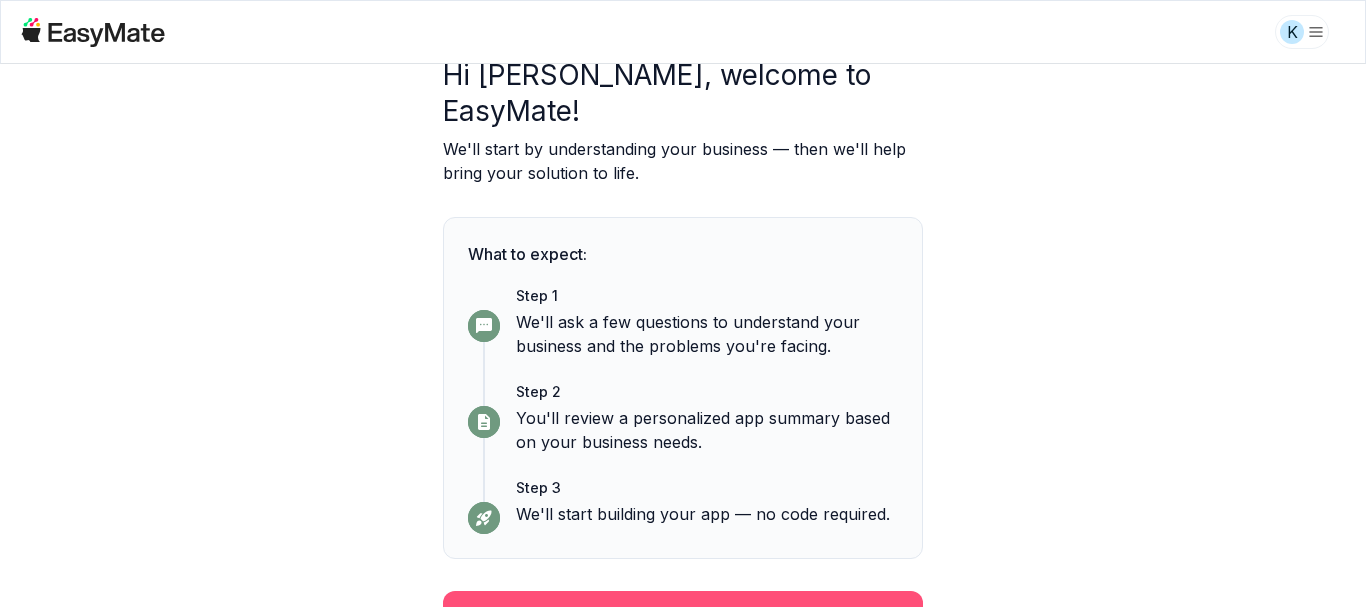 click on "Continue" at bounding box center [683, 617] 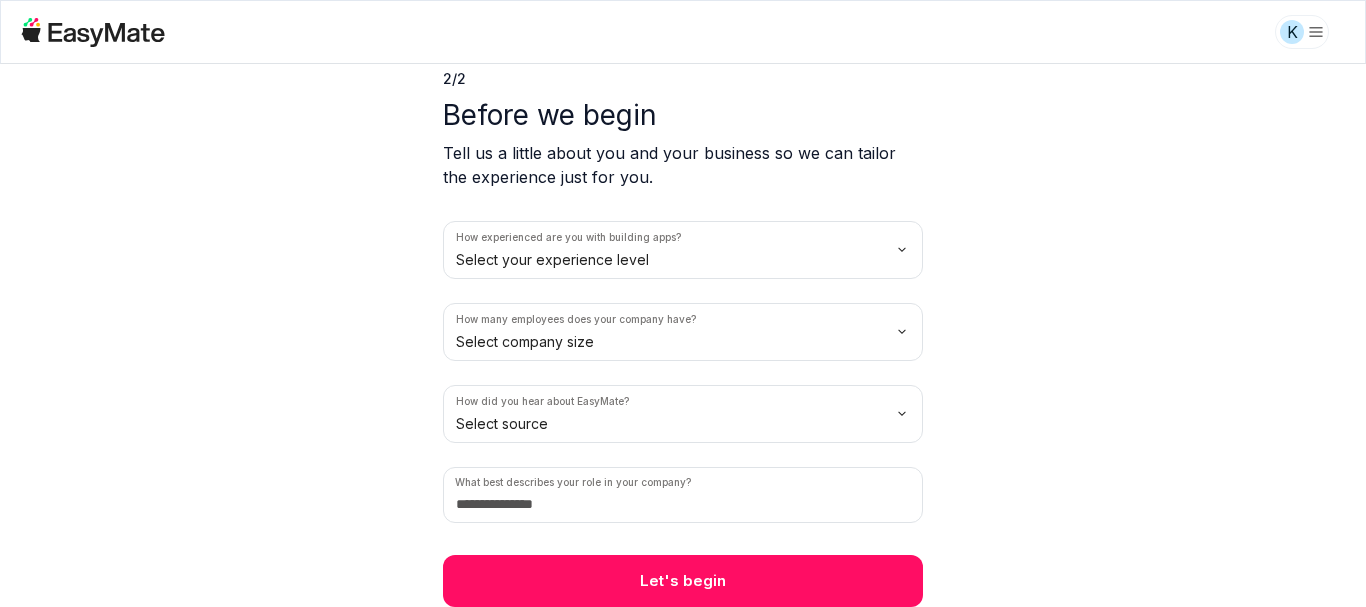 scroll, scrollTop: 0, scrollLeft: 0, axis: both 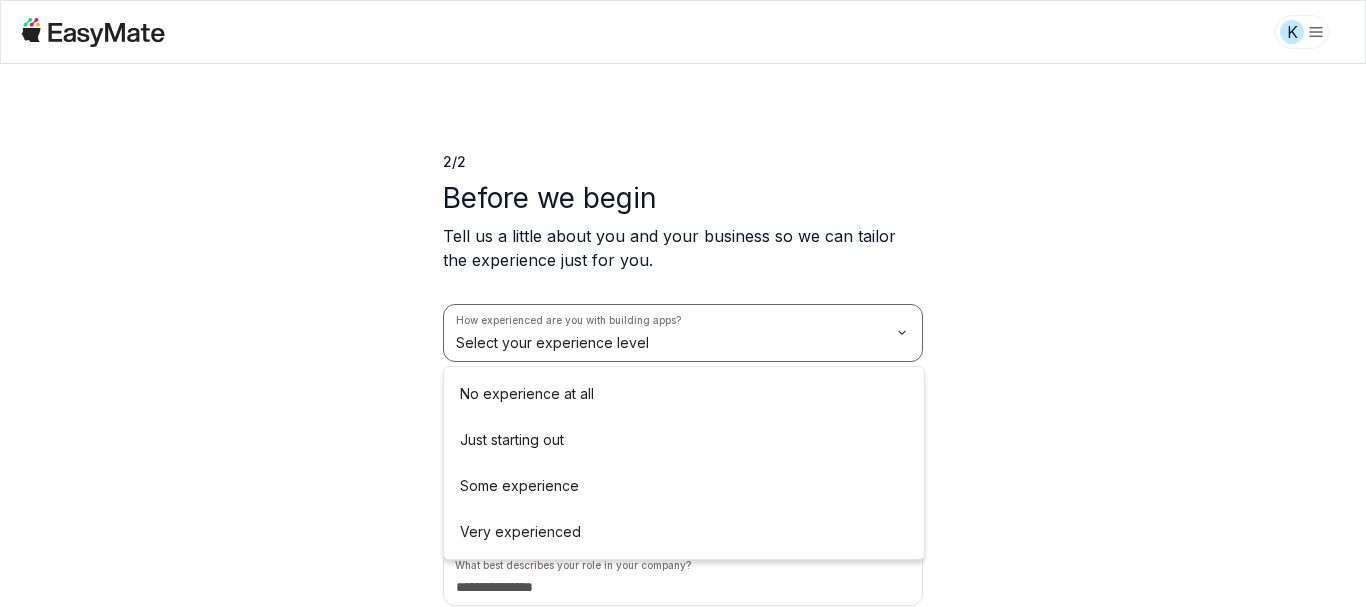 click on "K 2 / 2 Before we begin Tell us a little about you and your business so we can tailor the experience just for you. How experienced are you with building apps? Select your experience level How many employees does your company have? Select company size How did you hear about EasyMate? Select source What best describes your role in your company? Let's begin
No experience at all Just starting out Some experience Very experienced" at bounding box center (683, 303) 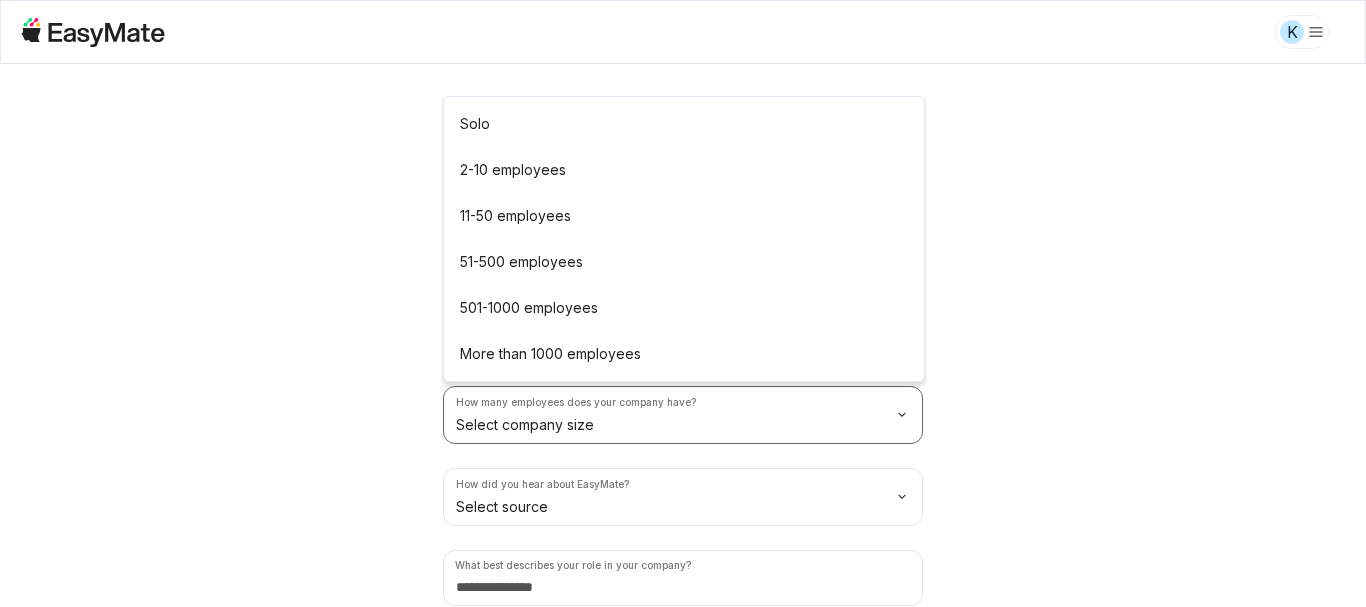 click on "K 2 / 2 Before we begin Tell us a little about you and your business so we can tailor the experience just for you. How experienced are you with building apps? No experience at all How many employees does your company have? Select company size How did you hear about EasyMate? Select source What best describes your role in your company? Let's begin
Solo 2-10 employees 11-50 employees 51-500 employees 501-1000 employees More than 1000 employees" at bounding box center (683, 303) 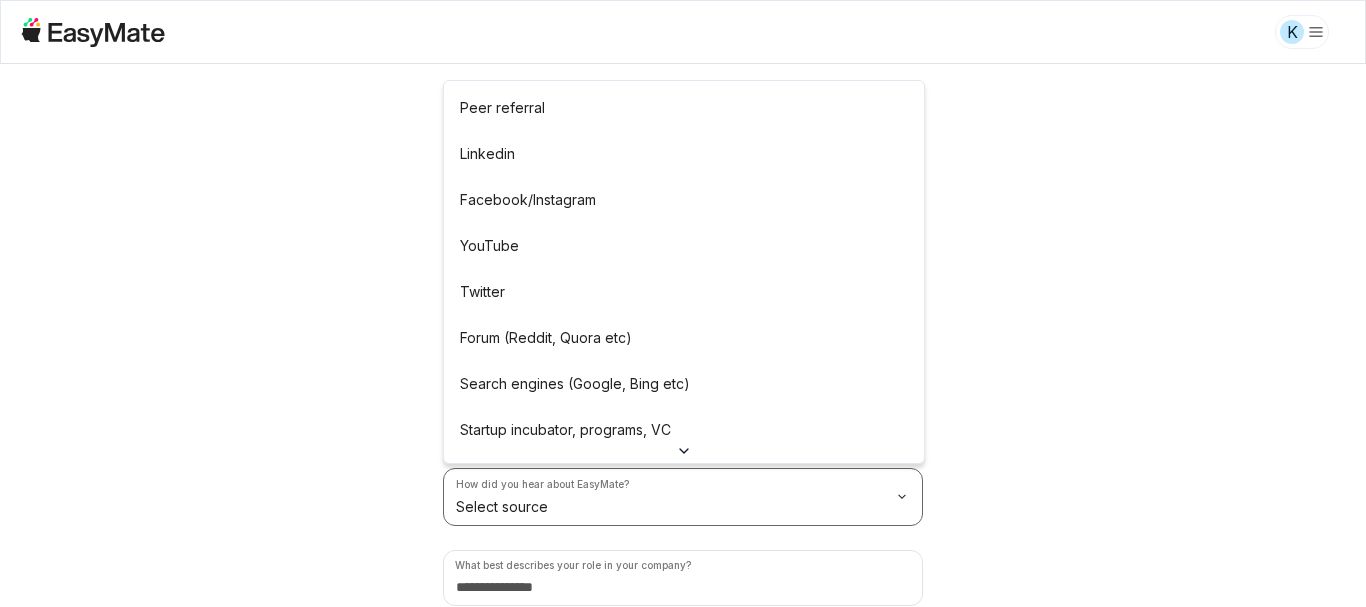 click on "K 2 / 2 Before we begin Tell us a little about you and your business so we can tailor the experience just for you. How experienced are you with building apps? No experience at all How many employees does your company have? Solo How did you hear about EasyMate? Select source What best describes your role in your company? Let's begin
Peer referral Linkedin Facebook/Instagram YouTube Twitter Forum (Reddit, Quora etc) Search engines (Google, Bing etc) Startup incubator, programs, VC Podcast Press or news outlet Other" at bounding box center (683, 303) 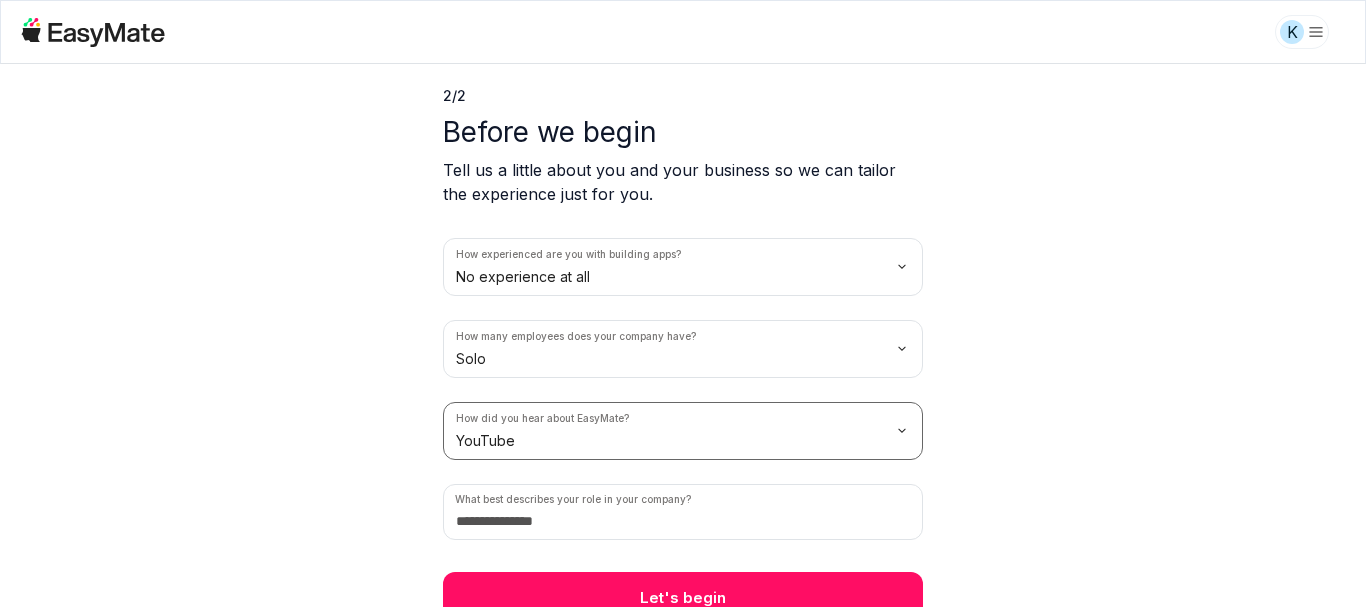 scroll, scrollTop: 83, scrollLeft: 0, axis: vertical 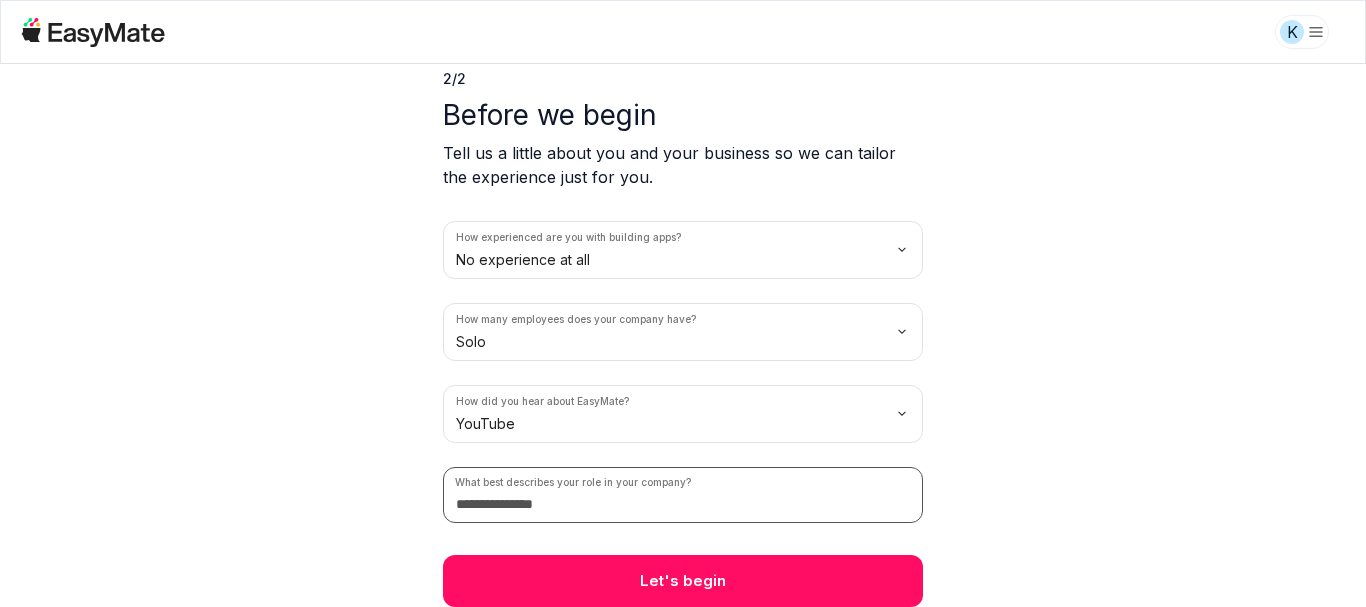 click at bounding box center (683, 495) 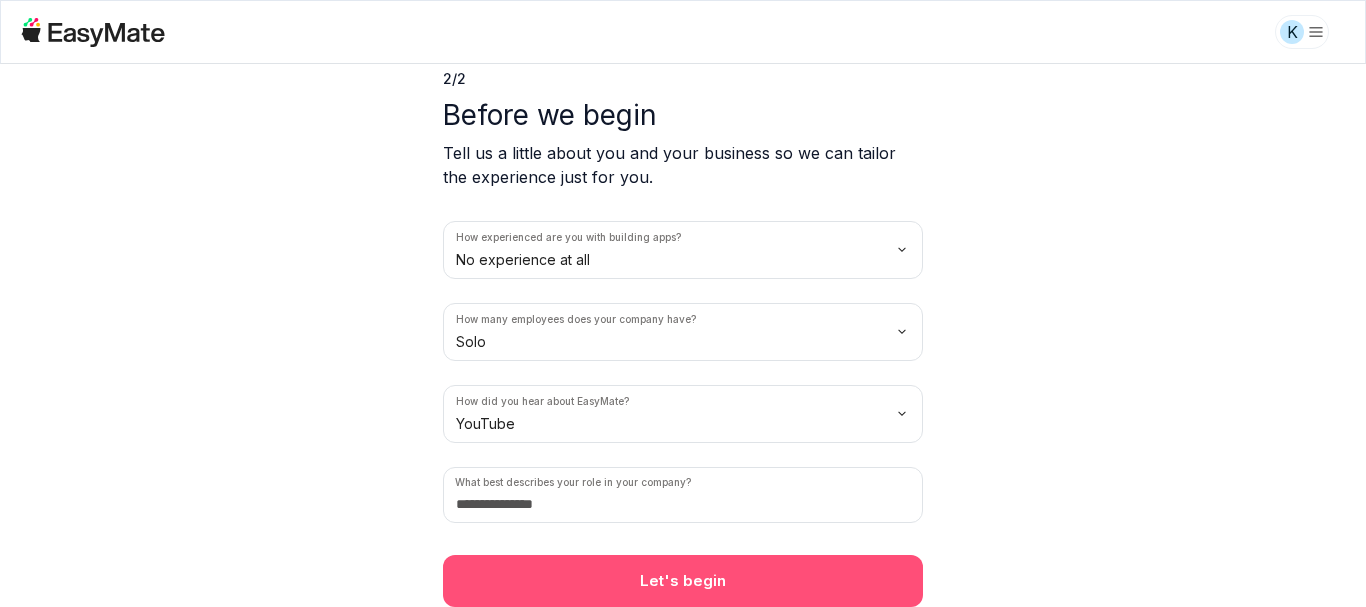 click on "Let's begin" at bounding box center [683, 581] 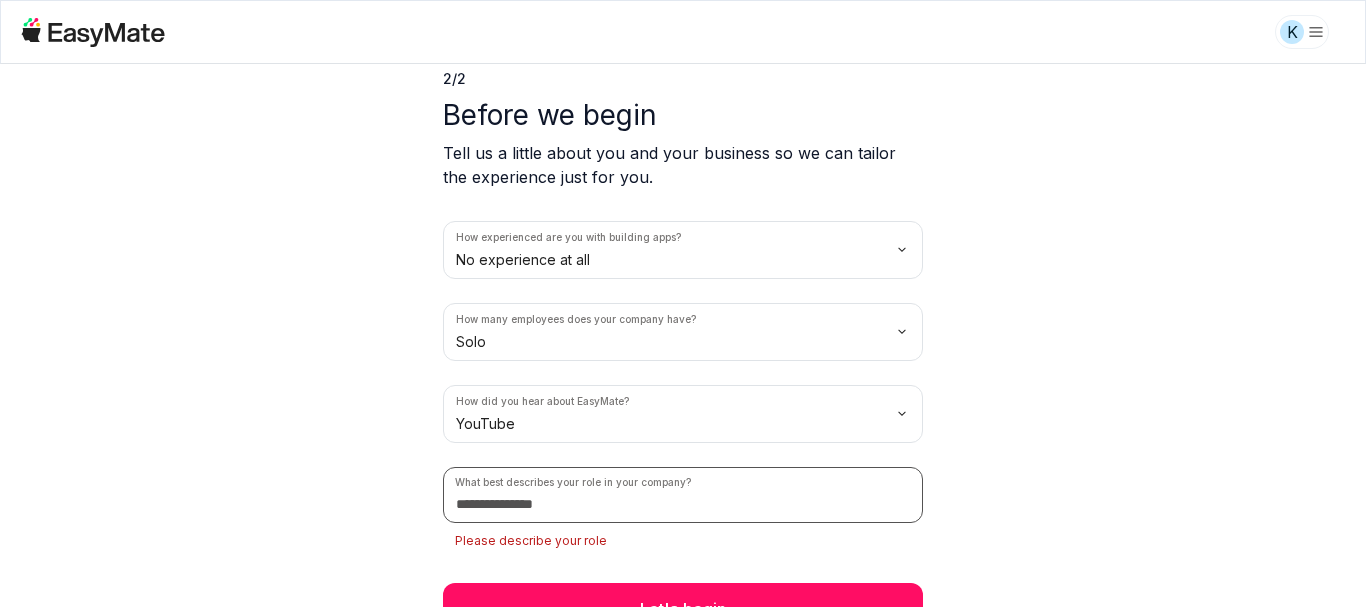 click at bounding box center [683, 495] 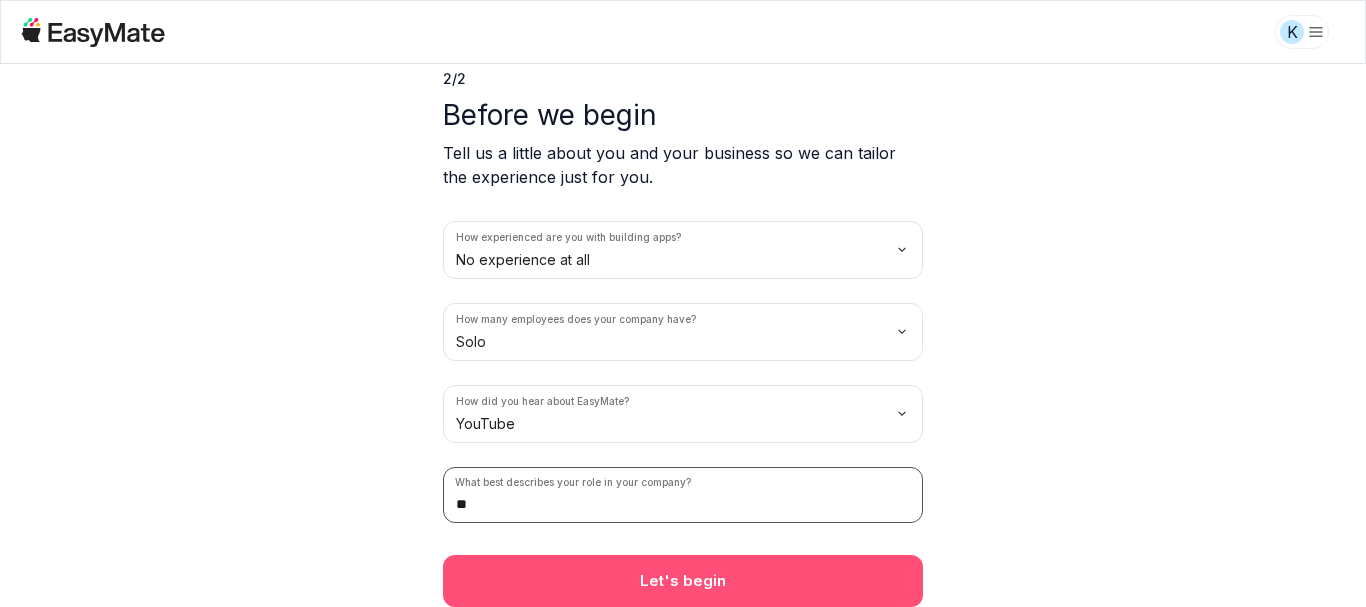 type on "**" 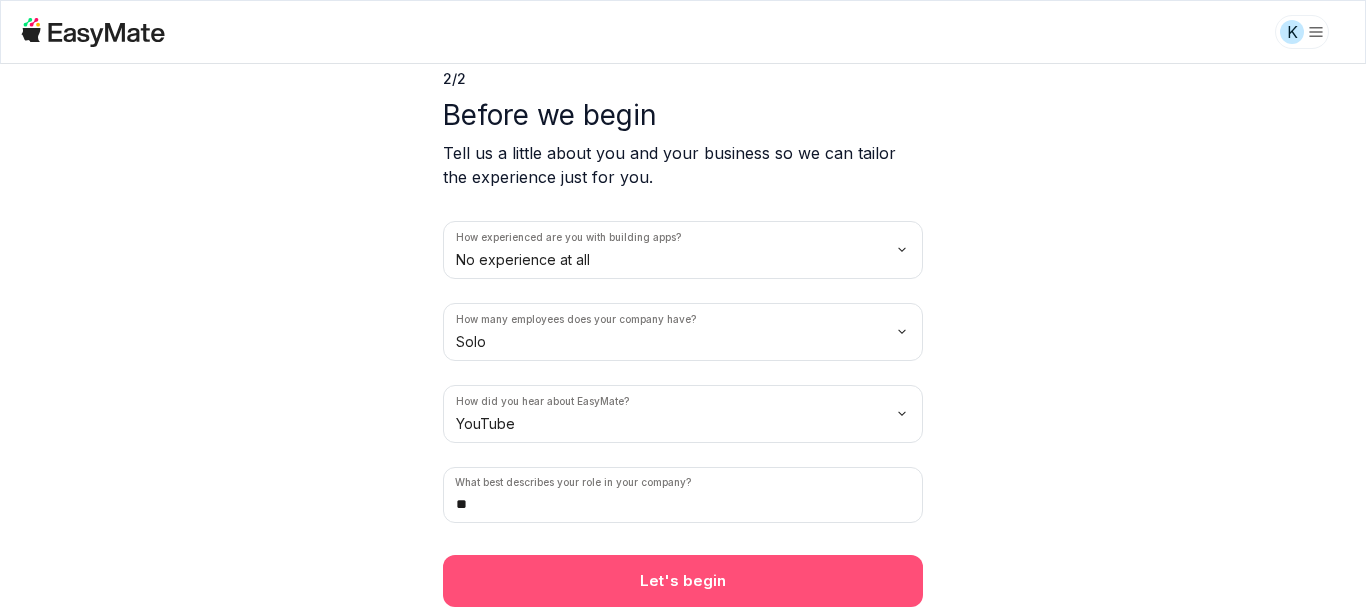 click on "Let's begin" at bounding box center (683, 581) 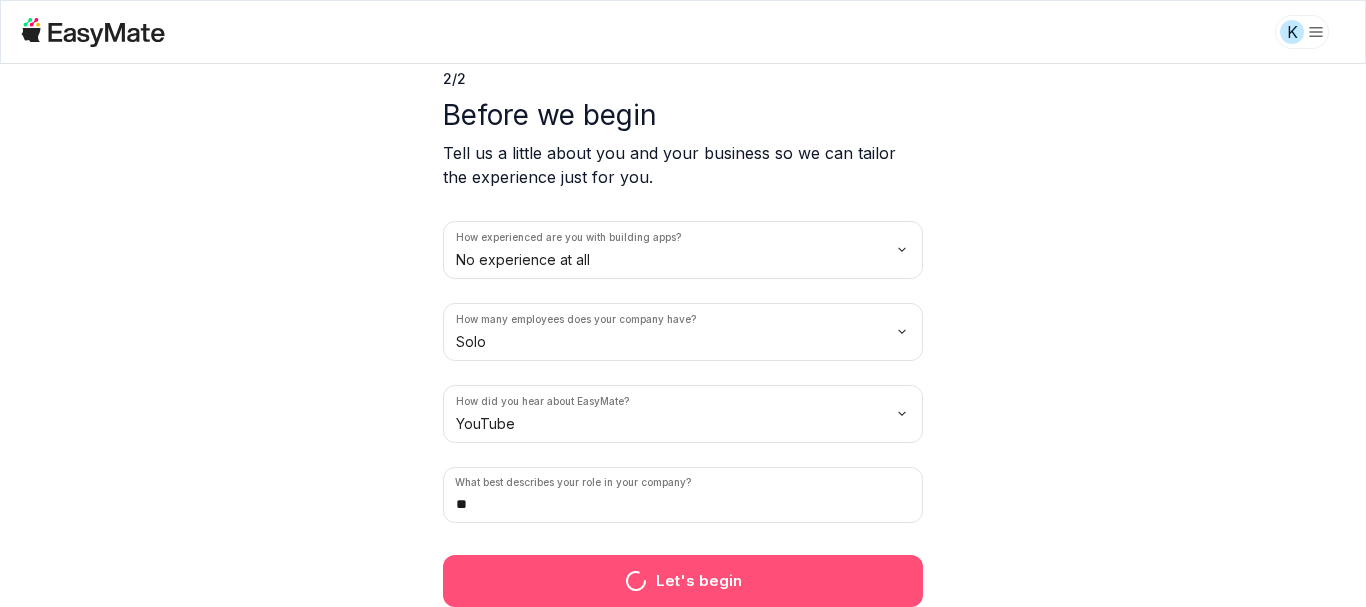 scroll, scrollTop: 0, scrollLeft: 0, axis: both 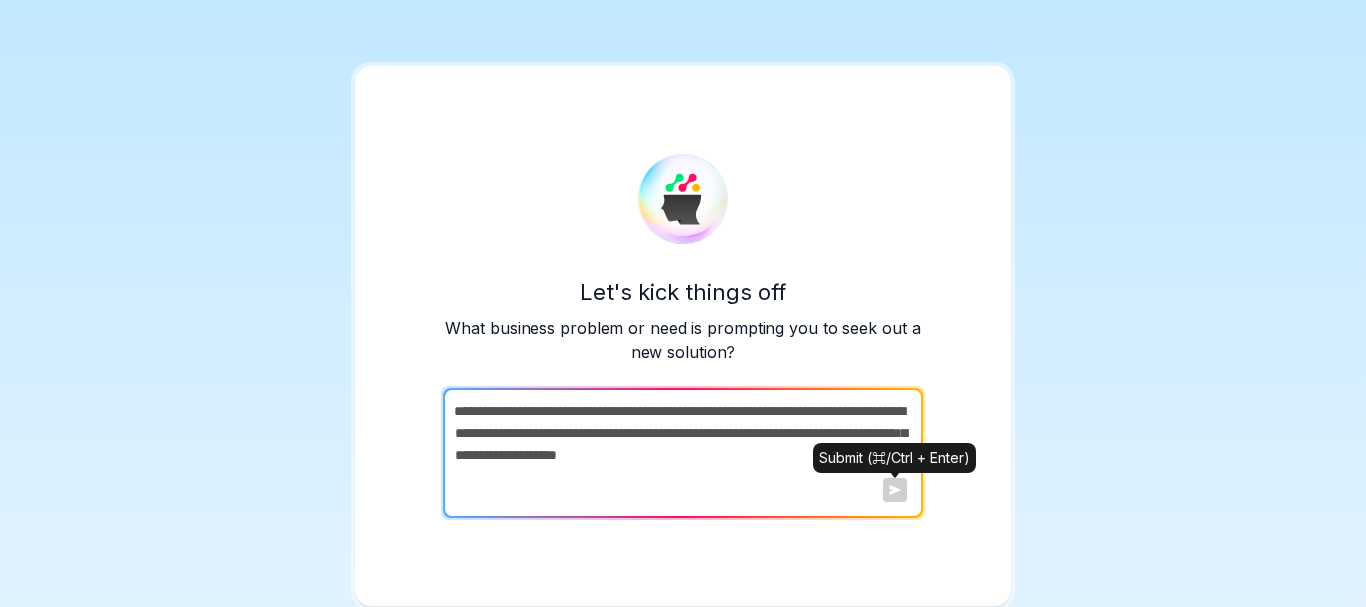 click at bounding box center (895, 490) 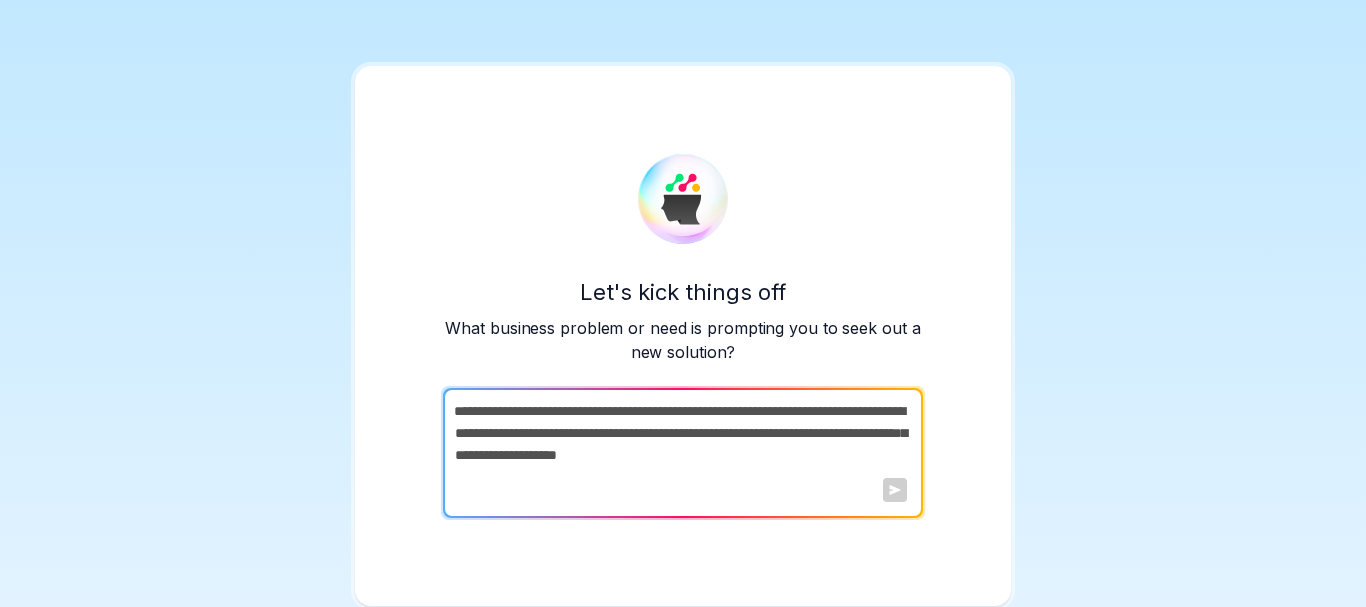 click on "Let's kick things off What business problem or need is prompting you to seek out a new solution?" at bounding box center (683, 336) 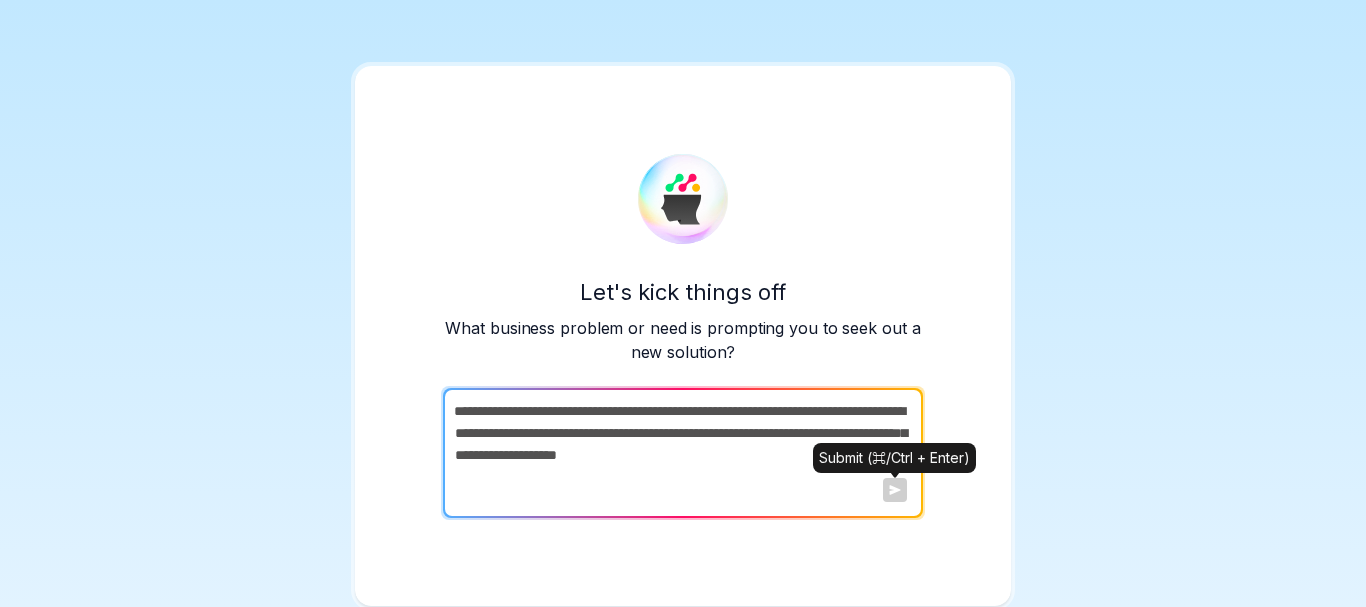 click at bounding box center [895, 490] 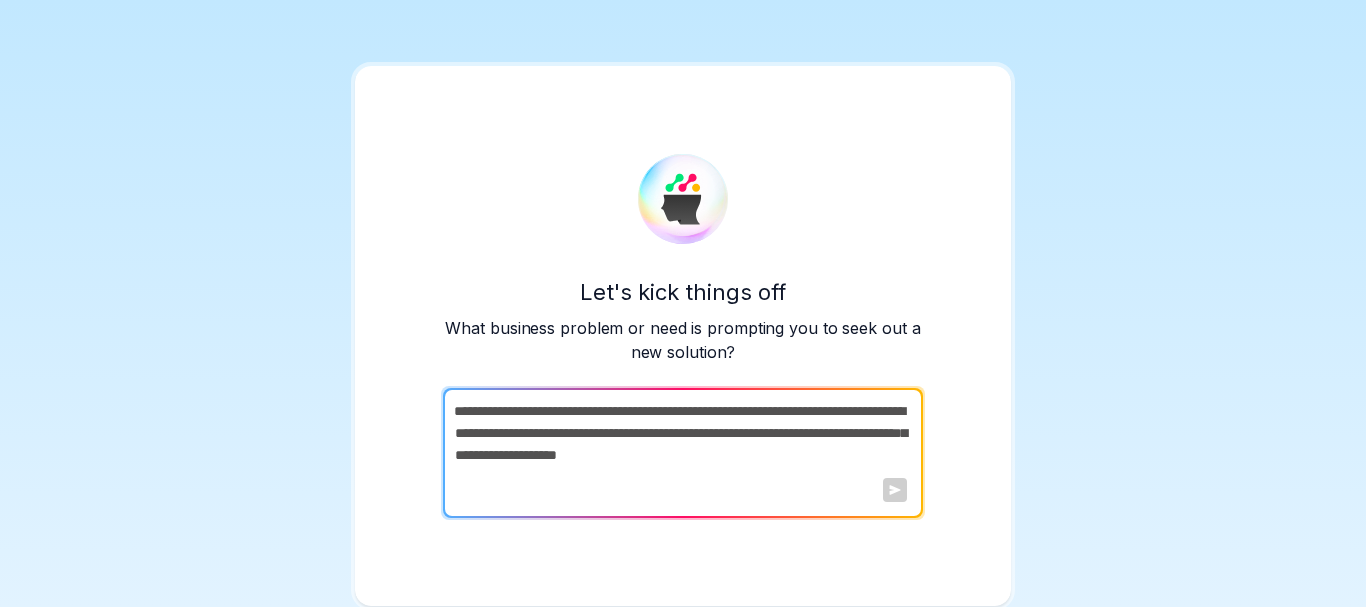 click at bounding box center (681, 453) 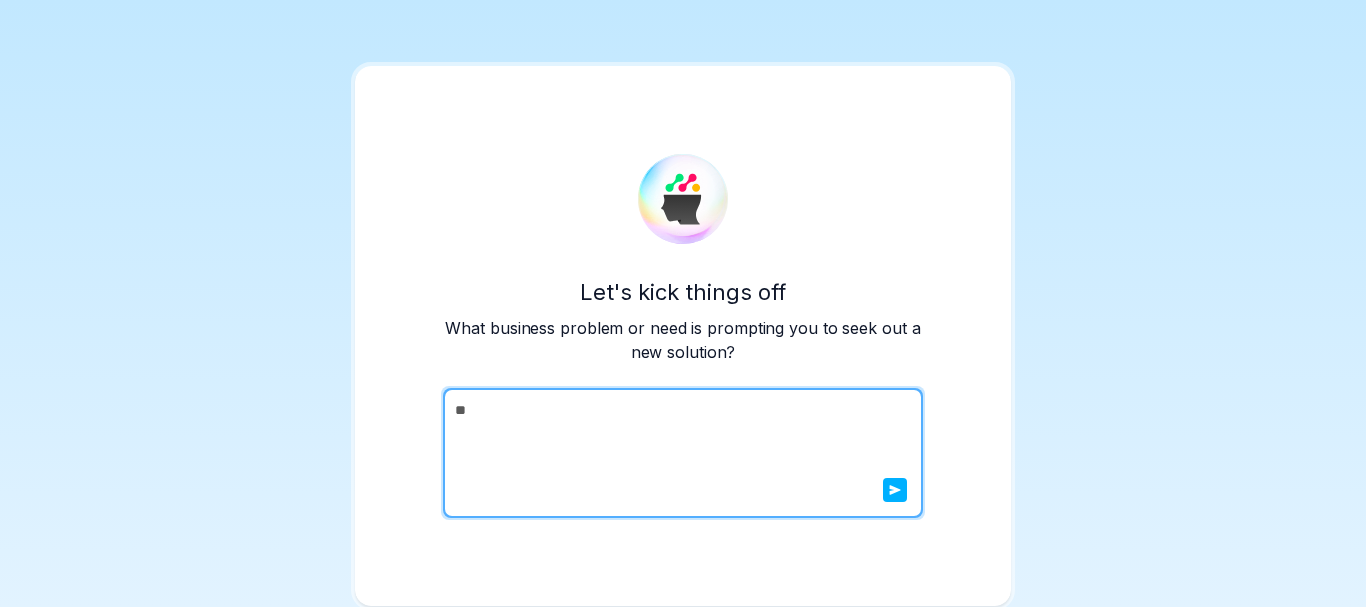 type on "*" 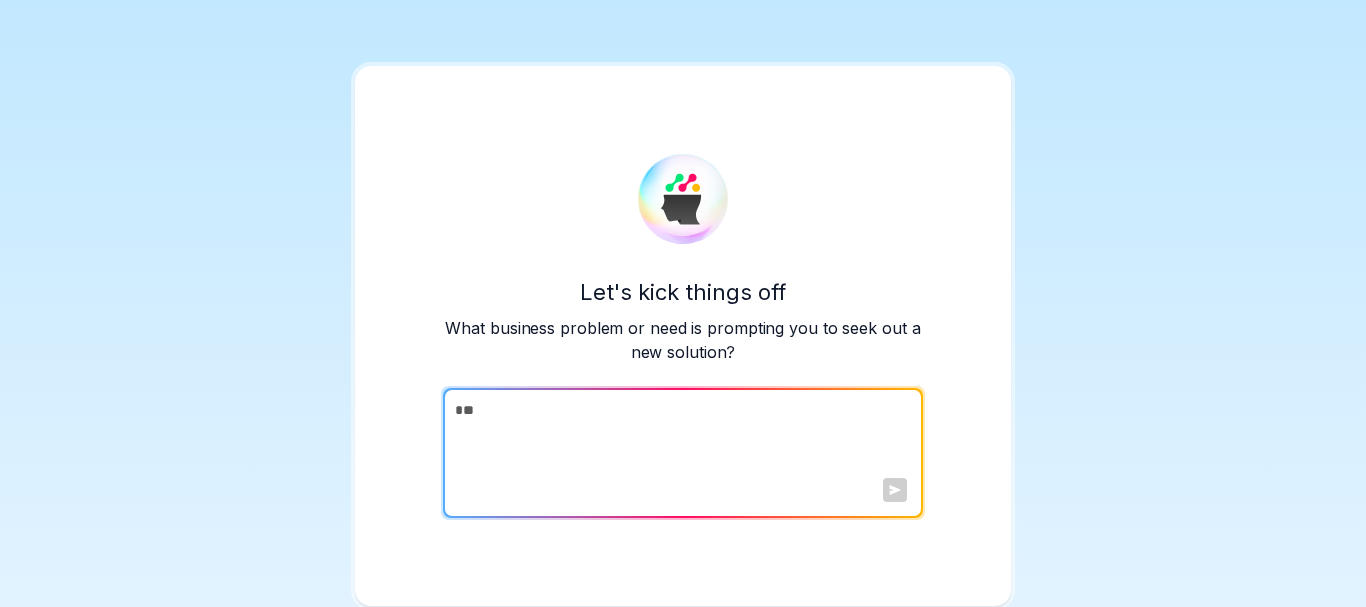 type on "*" 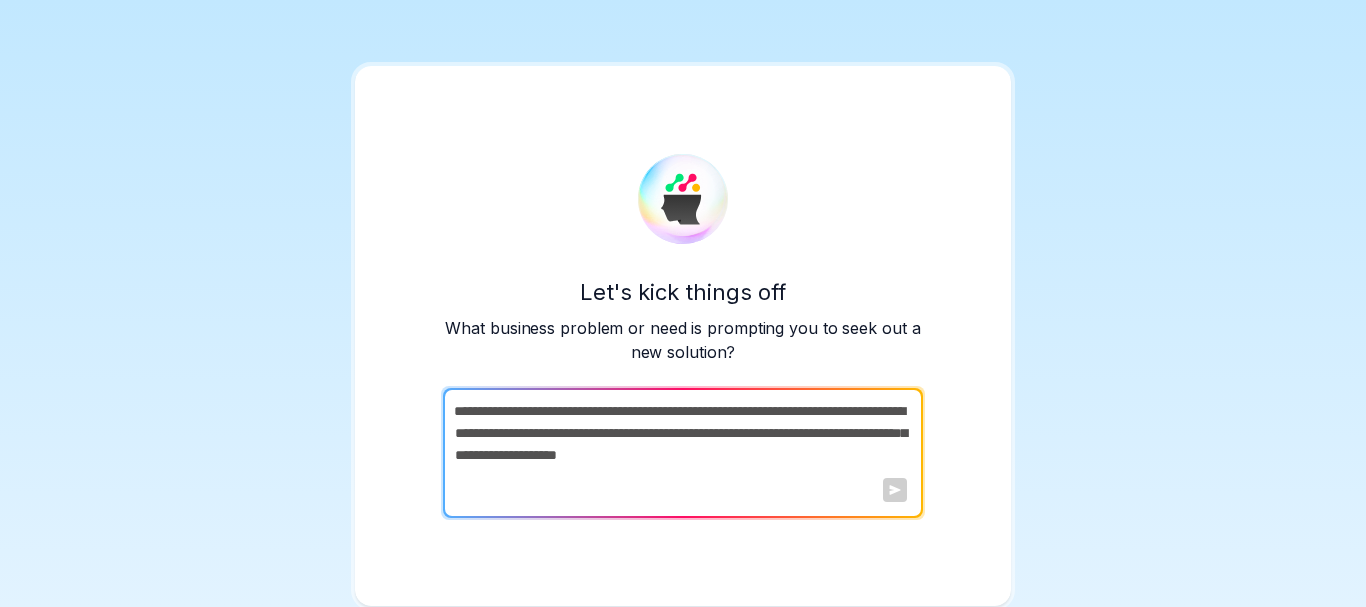 drag, startPoint x: 521, startPoint y: 411, endPoint x: 703, endPoint y: 479, distance: 194.28845 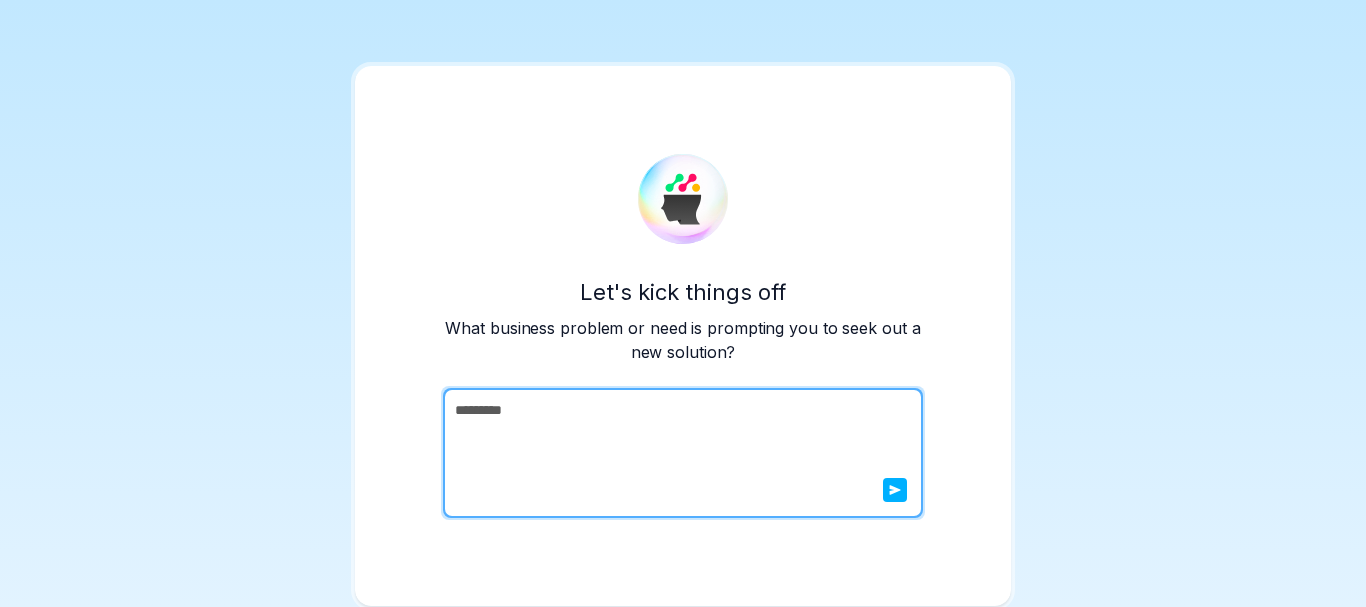 type on "*********" 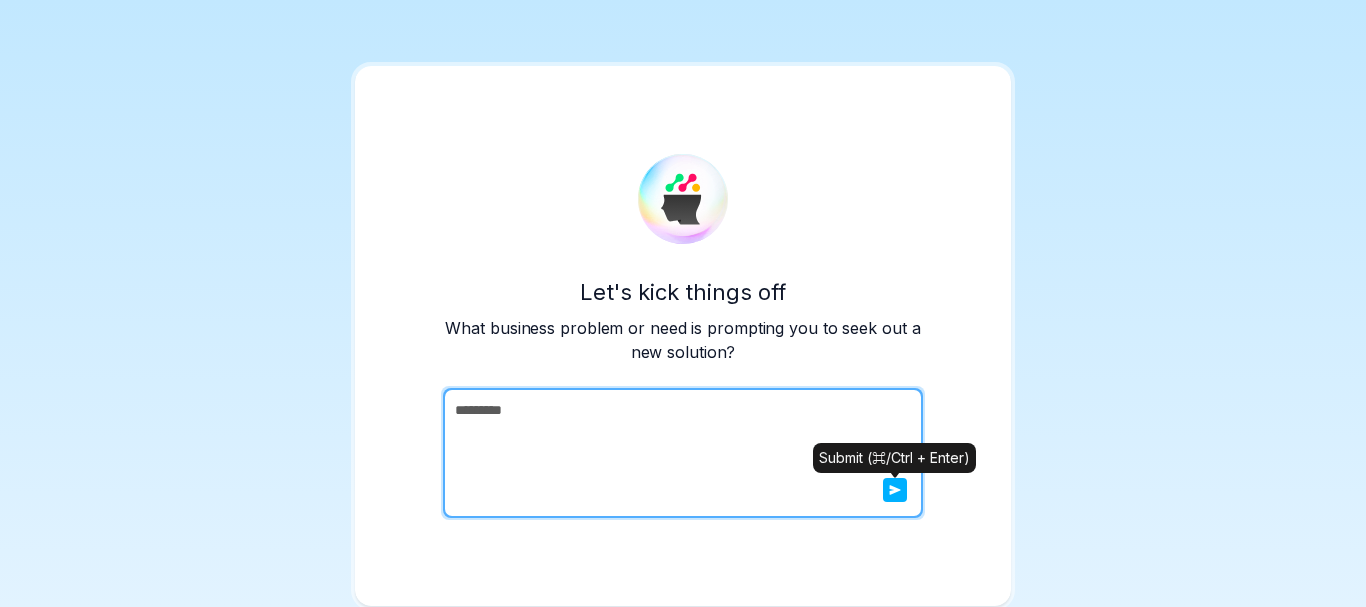 click at bounding box center [895, 490] 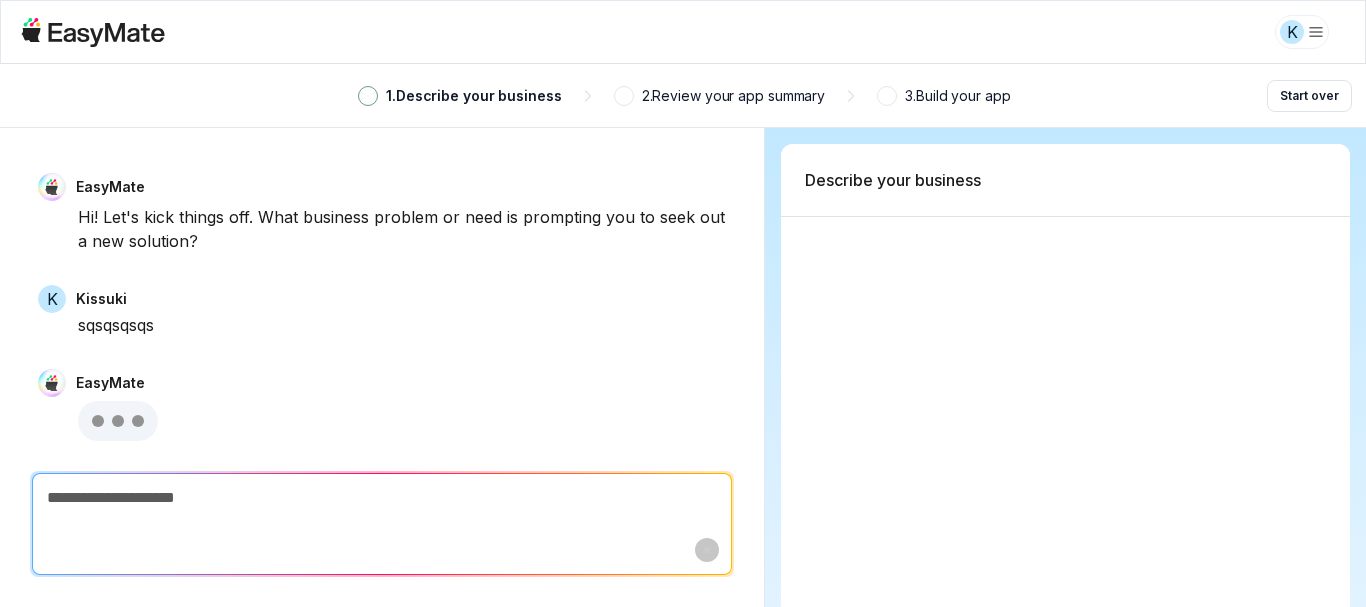 click on "EasyMate Hi! Let's kick things off. What business problem or need is prompting you to seek out a new solution? K Kissuki sqsqsqsqs EasyMate Scroll to bottom Cancel Describe your business" at bounding box center [683, 367] 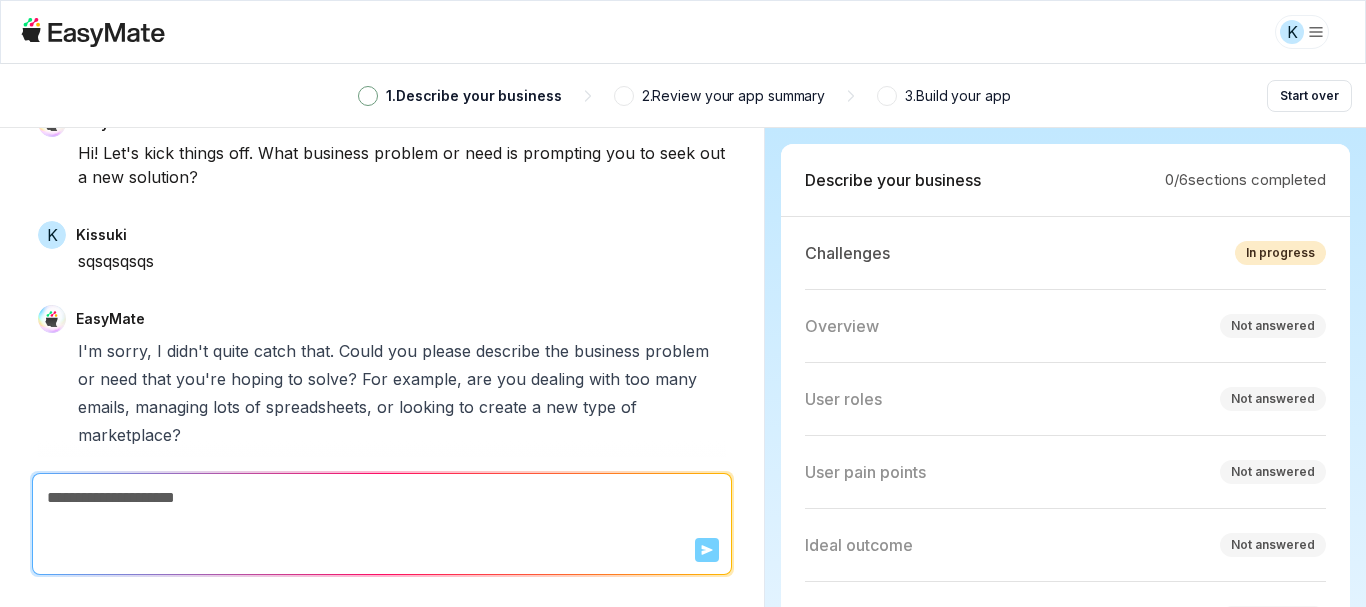 scroll, scrollTop: 87, scrollLeft: 0, axis: vertical 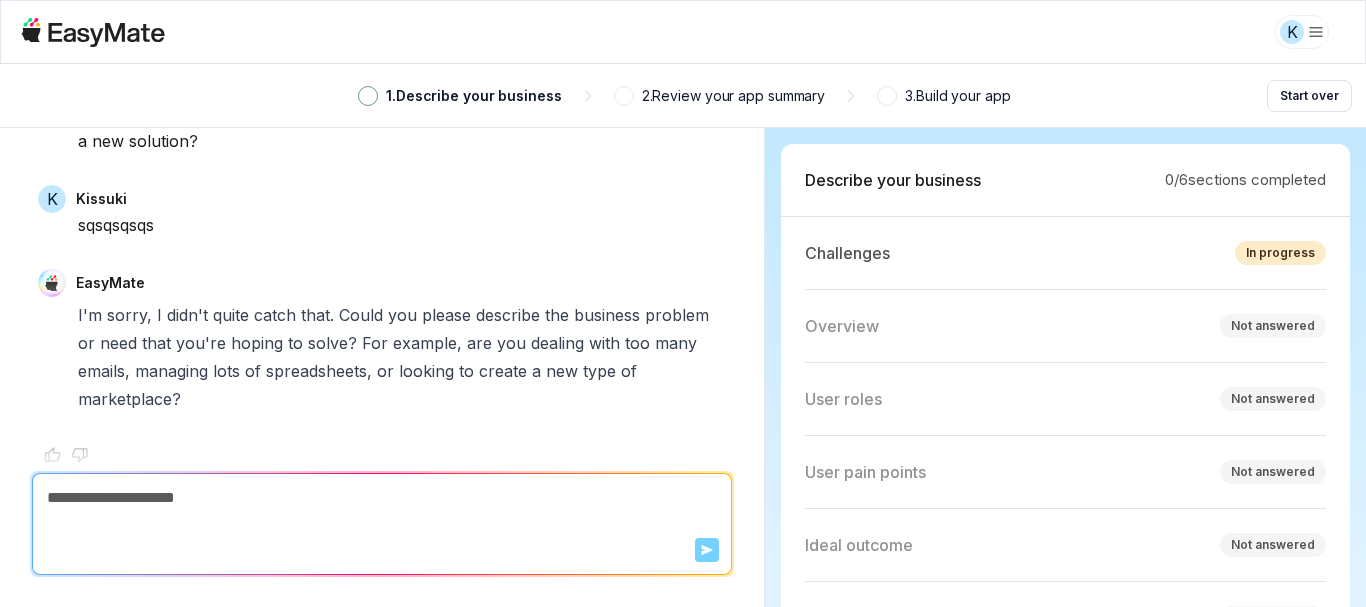 click on "sqsqsqsqs" at bounding box center [402, 225] 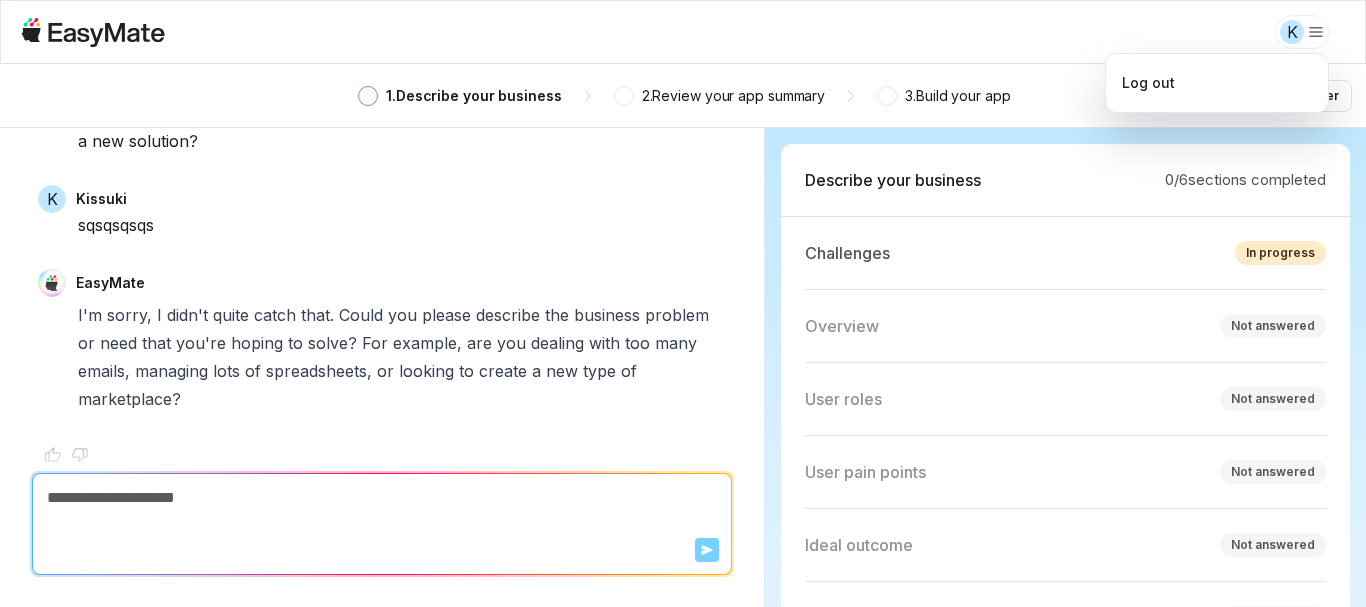 click on "K 1 .  Describe your business 2 .  Review your app summary 3 .  Build your app Start over EasyMate Hi! Let's kick things off. What business problem or need is prompting you to seek out a new solution? K Kissuki sqsqsqsqs EasyMate I'm   sorry,   I   didn't   quite   catch   that.   Could   you   please   describe   the   business   problem   or   need   that   you're   hoping   to   solve?   For   example,   are   you   dealing   with   too   many   emails,   managing   lots   of   spreadsheets,   or   looking   to   create   a   new   type   of   marketplace? Scroll to bottom Send Describe your business 0 / 6  sections completed Challenges In progress Overview Not answered User roles Not answered User pain points Not answered Ideal outcome Not answered Success metrics Not answered
* Log out" at bounding box center [683, 303] 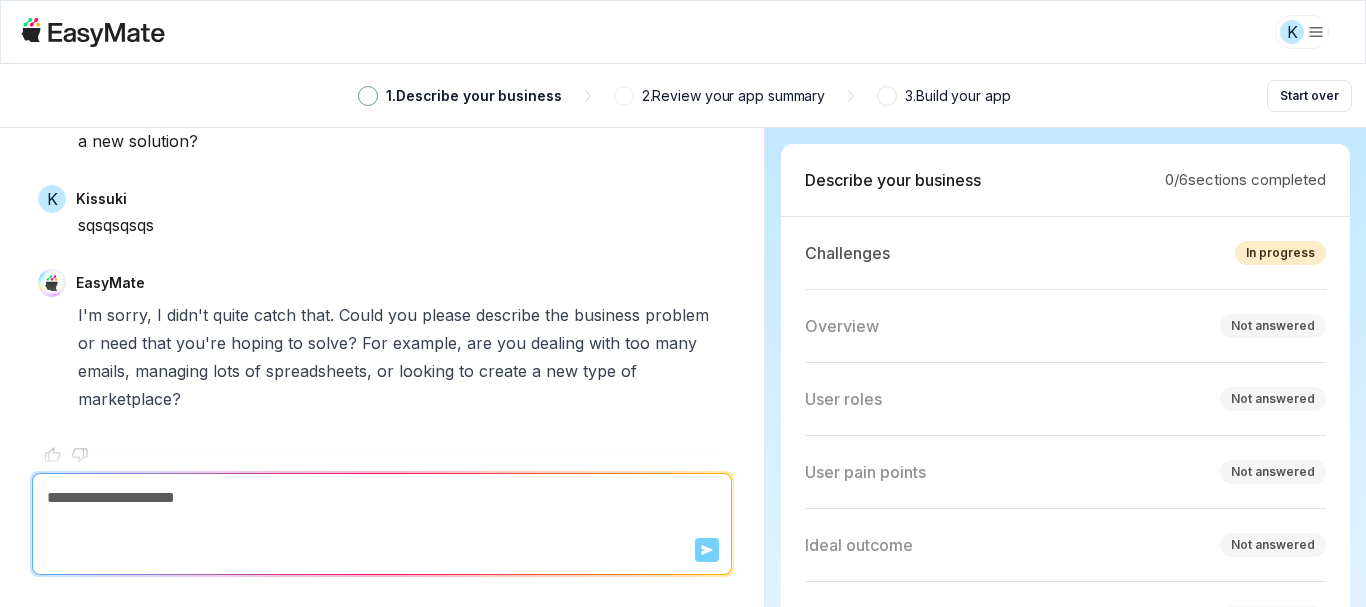 click at bounding box center (887, 96) 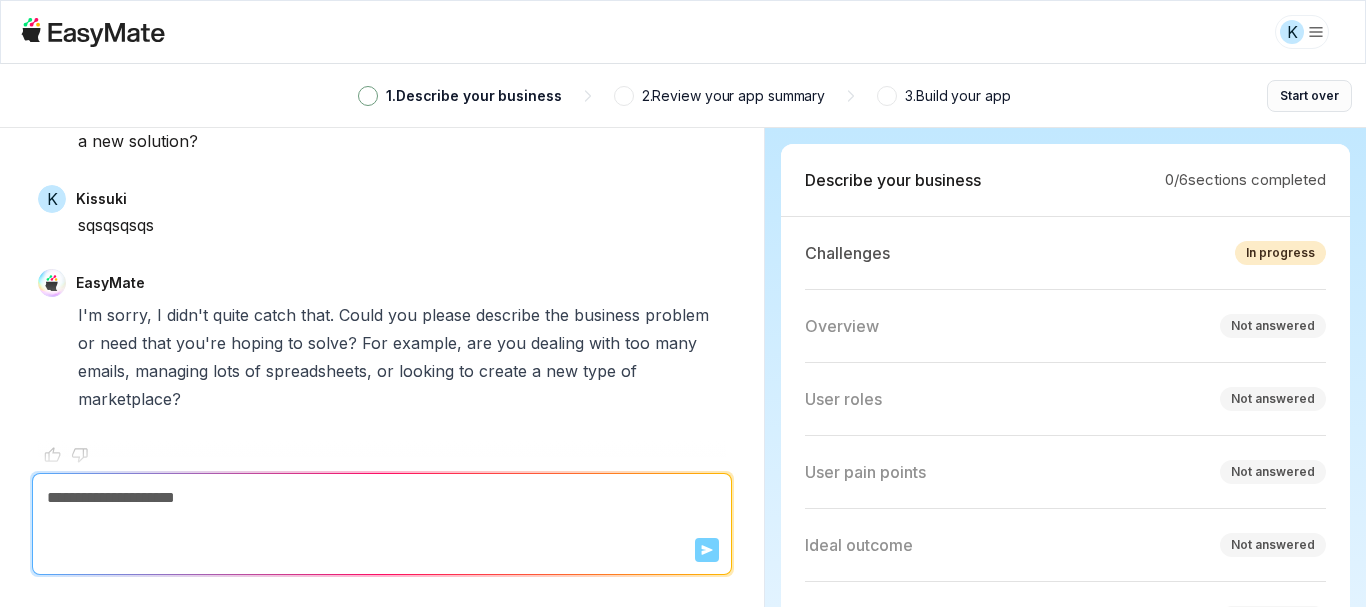 click on "Start over" at bounding box center (1309, 96) 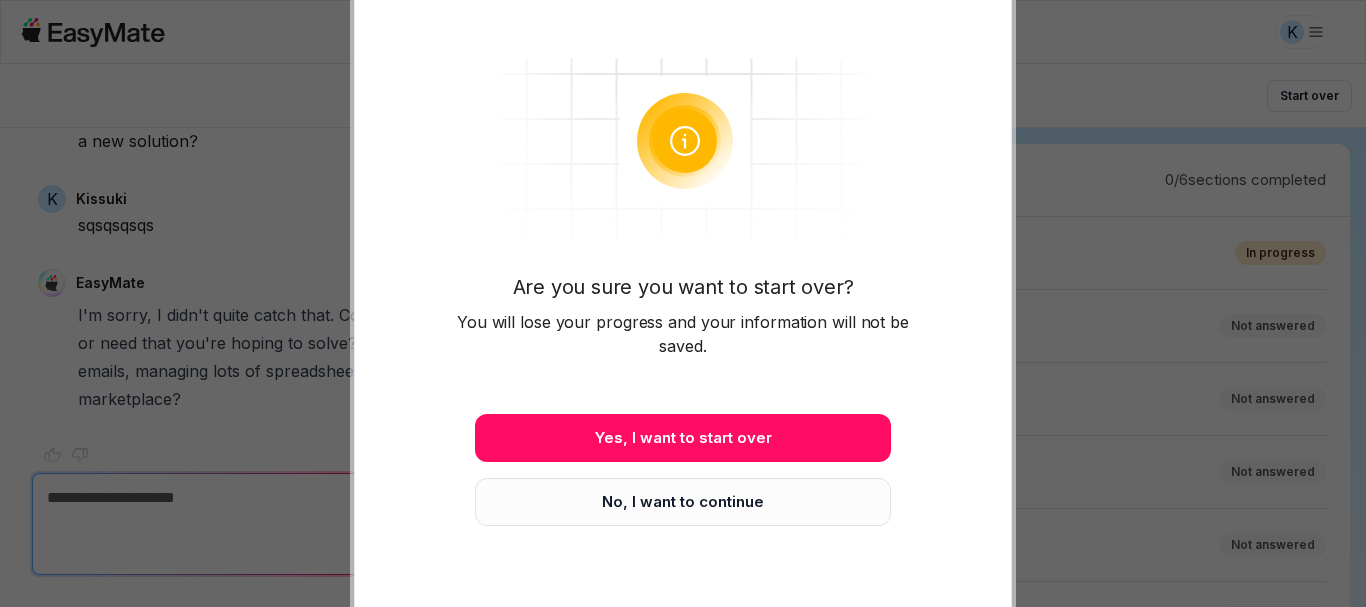 click on "No, I want to continue" at bounding box center [683, 502] 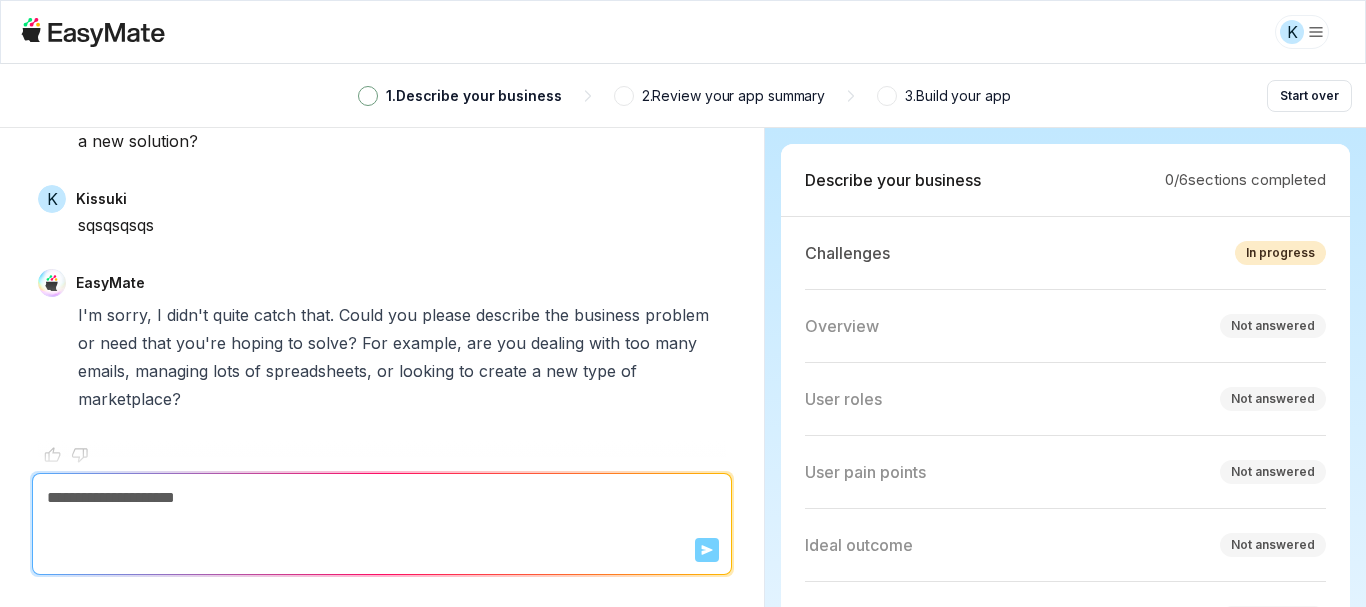 click on "EasyMate Hi! Let's kick things off. What business problem or need is prompting you to seek out a new solution? K Kissuki sqsqsqsqs EasyMate I'm   sorry,   I   didn't   quite   catch   that.   Could   you   please   describe   the   business   problem   or   need   that   you're   hoping   to   solve?   For   example,   are   you   dealing   with   too   many   emails,   managing   lots   of   spreadsheets,   or   looking   to   create   a   new   type   of   marketplace? Scroll to bottom" at bounding box center (382, 300) 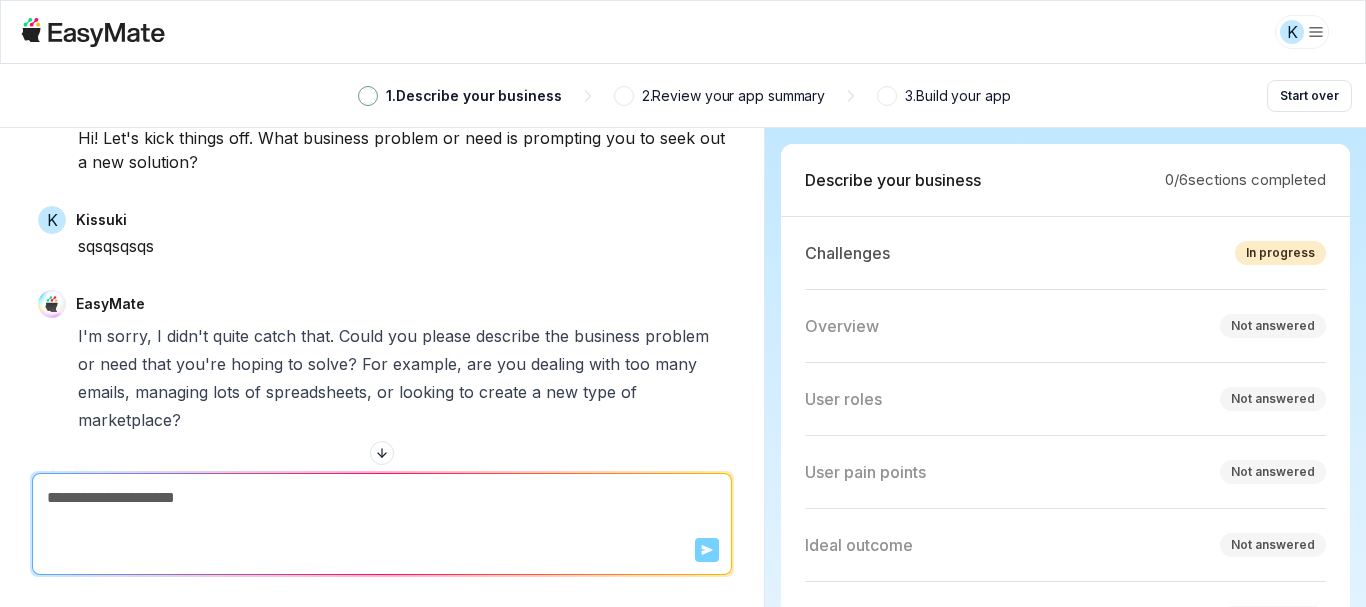 scroll, scrollTop: 87, scrollLeft: 0, axis: vertical 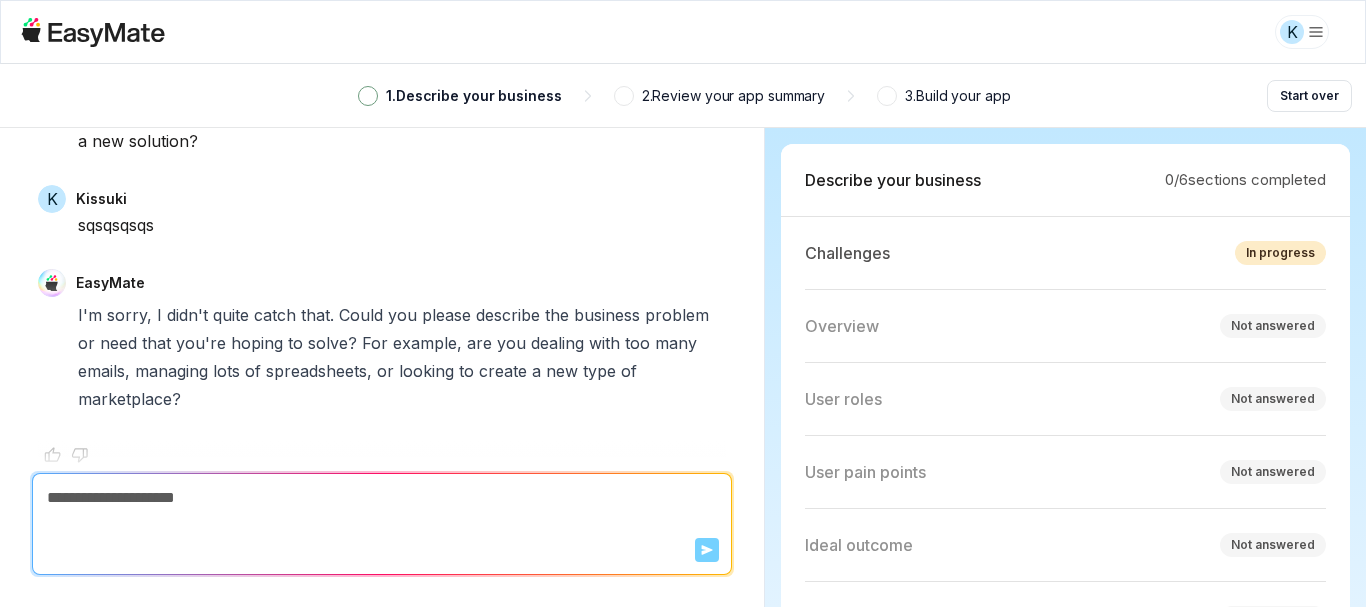 click at bounding box center [382, 498] 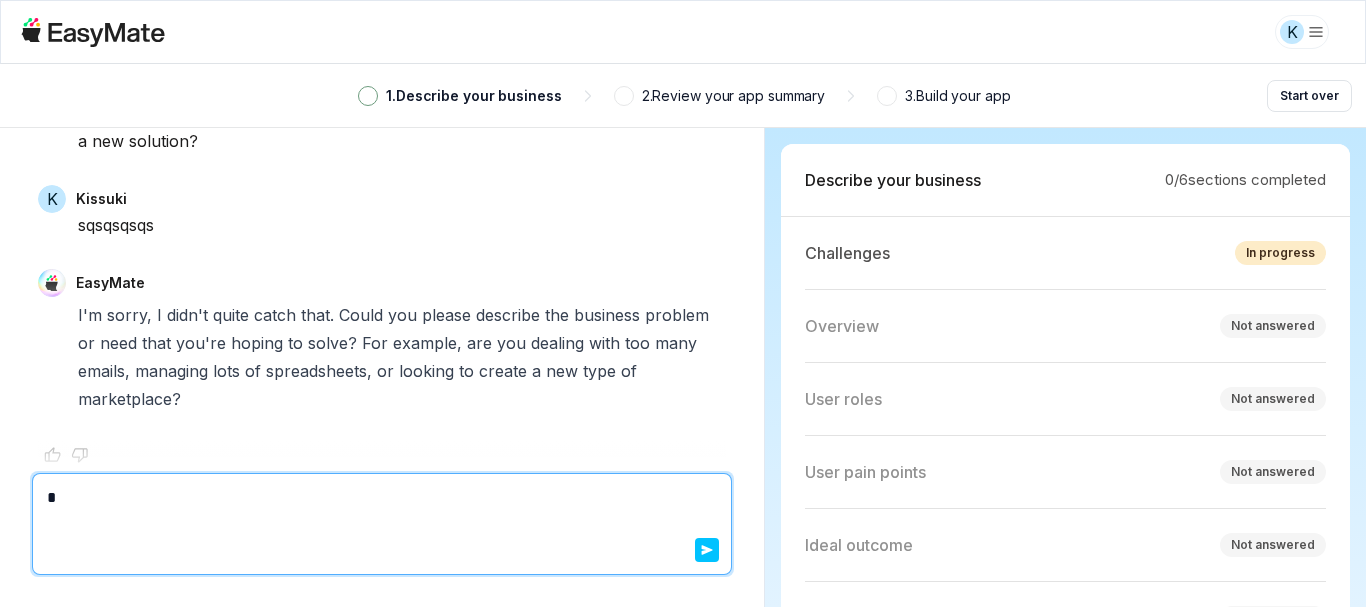 type on "*" 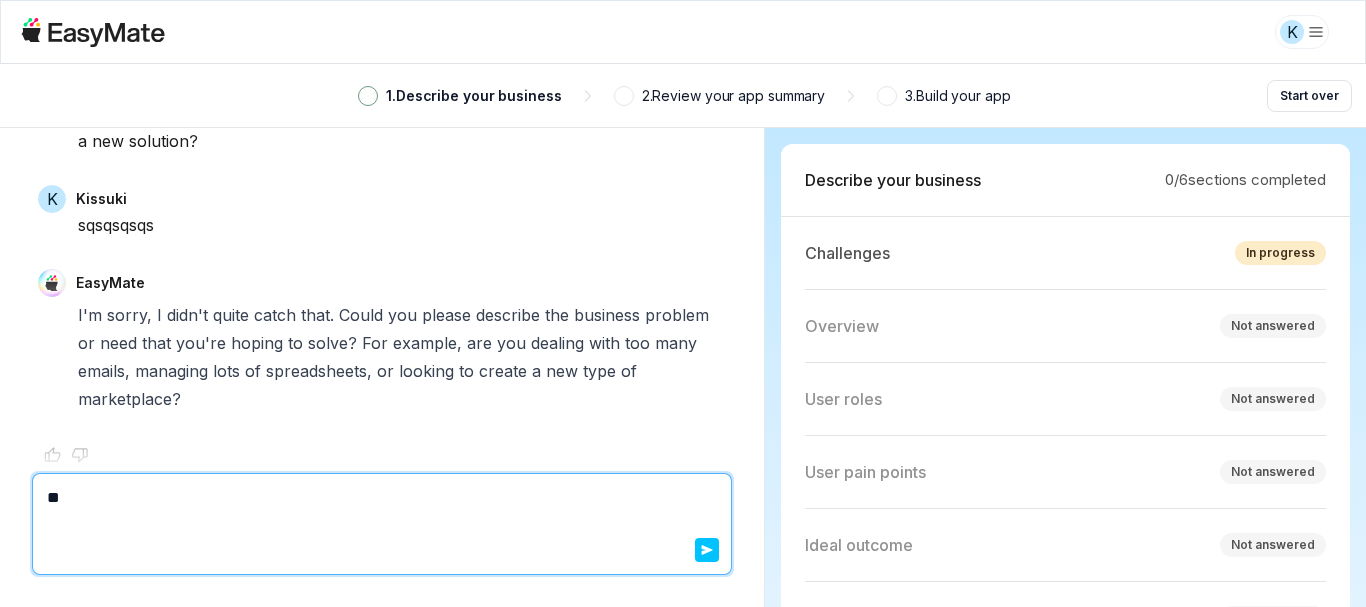type on "*" 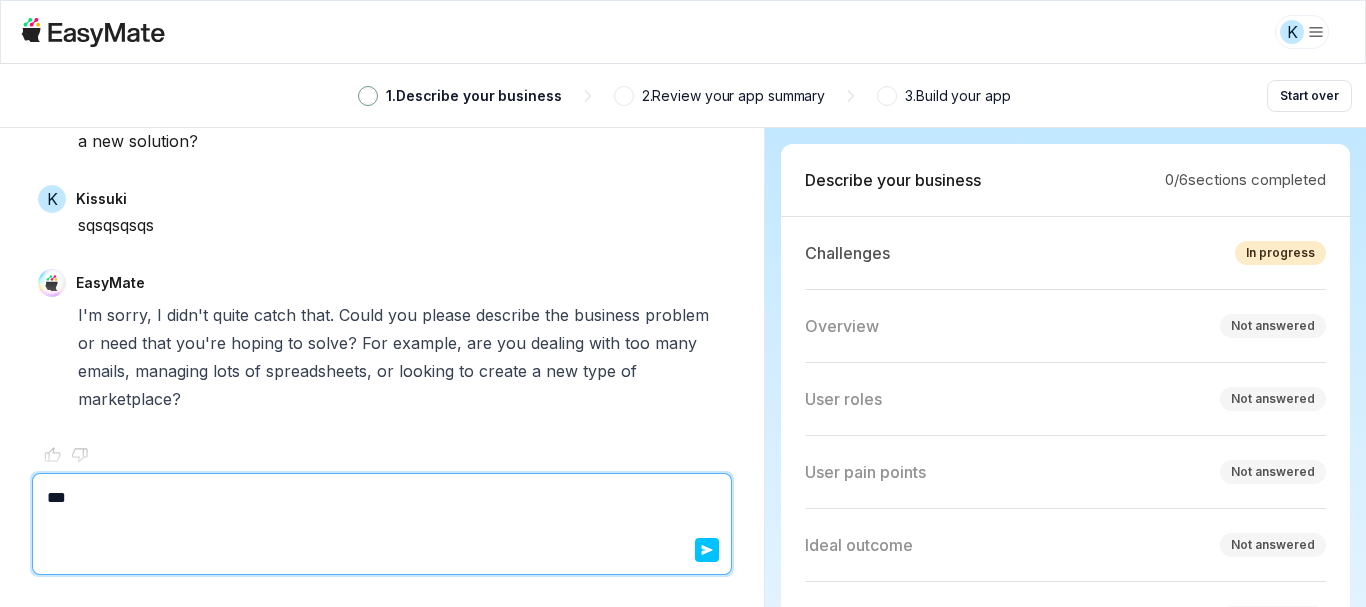 type on "*" 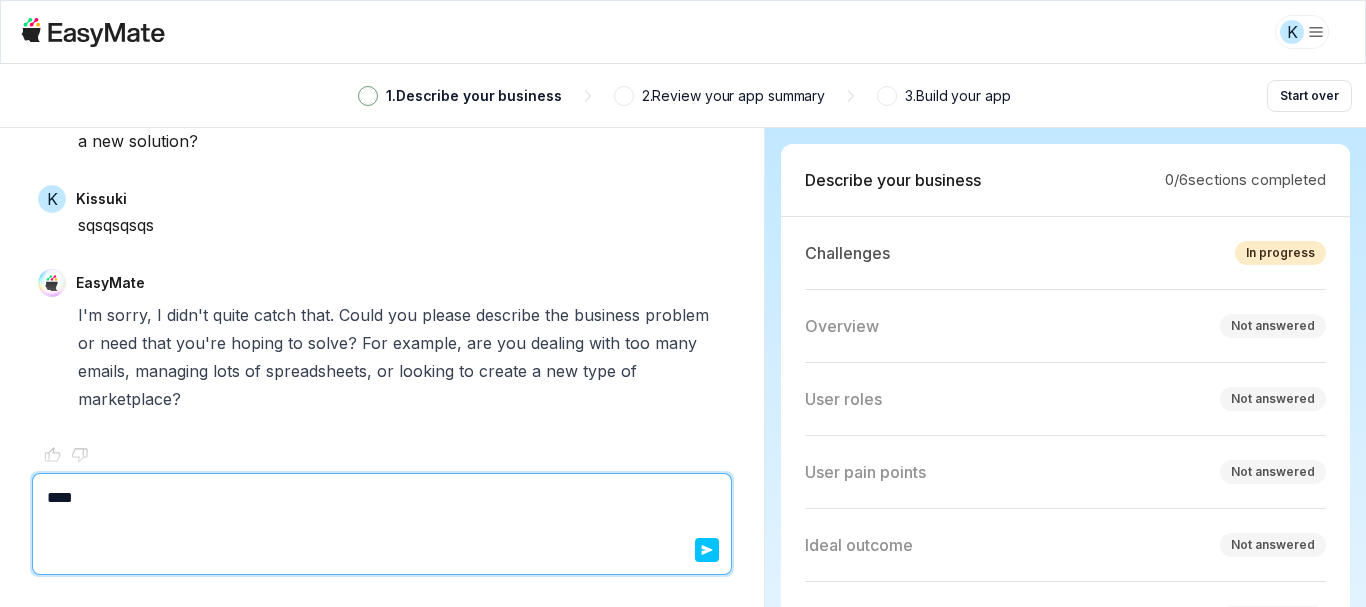 type on "*" 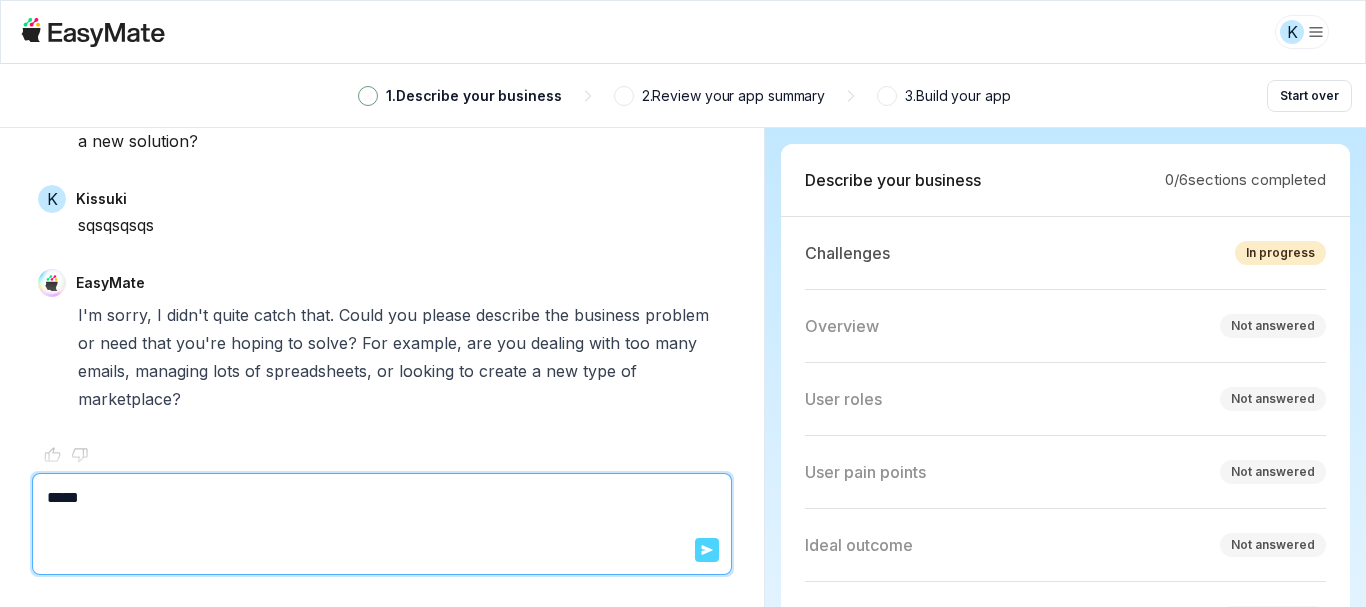 type on "*****" 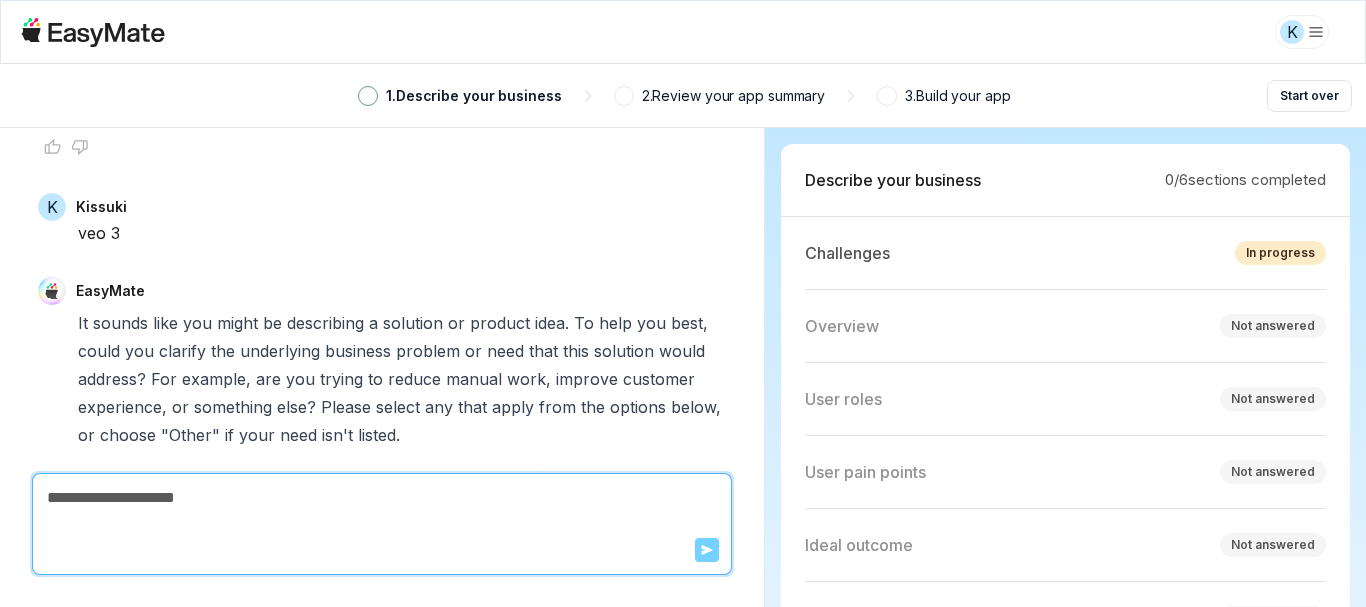 scroll, scrollTop: 851, scrollLeft: 0, axis: vertical 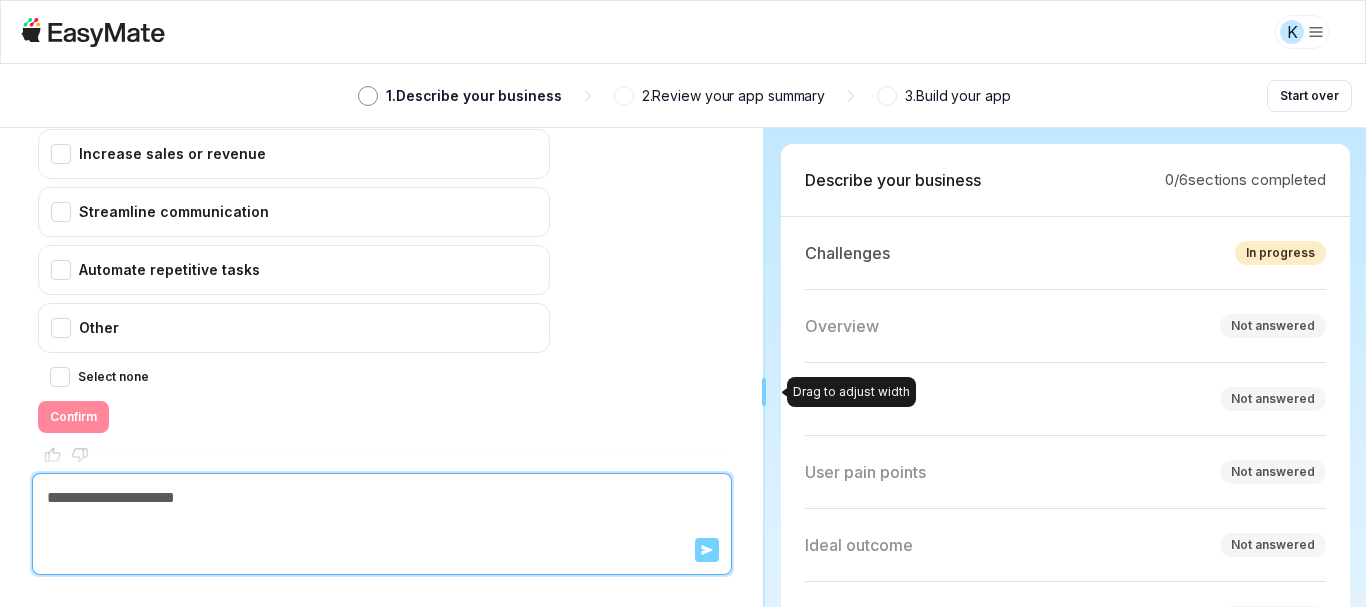click on "EasyMate Hi! Let's kick things off. What business problem or need is prompting you to seek out a new solution? K Kissuki sqsqsqsqs EasyMate I'm   sorry,   I   didn't   quite   catch   that.   Could   you   please   describe   the   business   problem   or   need   that   you're   hoping   to   solve?   For   example,   are   you   dealing   with   too   many   emails,   managing   lots   of   spreadsheets,   or   looking   to   create   a   new   type   of   marketplace? K Kissuki veo 3 EasyMate It   sounds   like   you   might   be   describing   a   solution   or   product   idea.   To   help   you   best,   could   you   clarify   the   underlying   business   problem   or   need   that   this   solution   would   address?   For   example,   are   you   trying   to   reduce   manual   work,   improve   customer   experience,   or   something   else?   Please   select   any   that   apply   from   the   options   below,   or   choose   "Other"   if   your   need   isn't   listed. Reduce manual work Other 0" at bounding box center [683, 367] 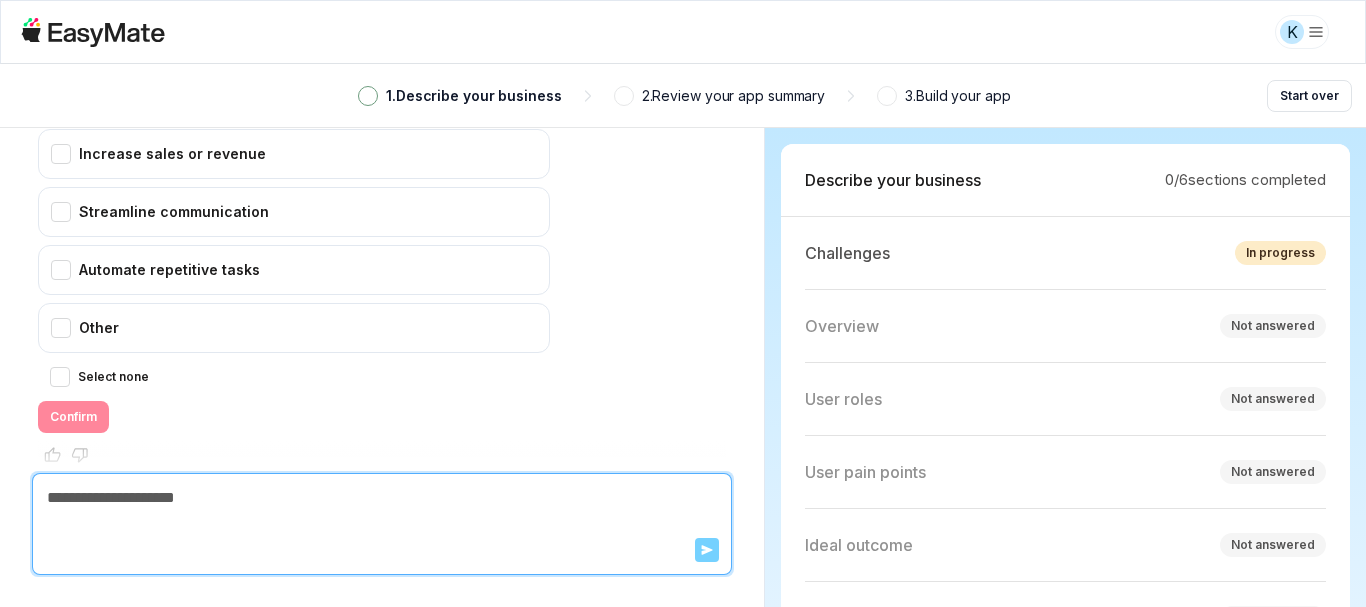 scroll, scrollTop: 560, scrollLeft: 0, axis: vertical 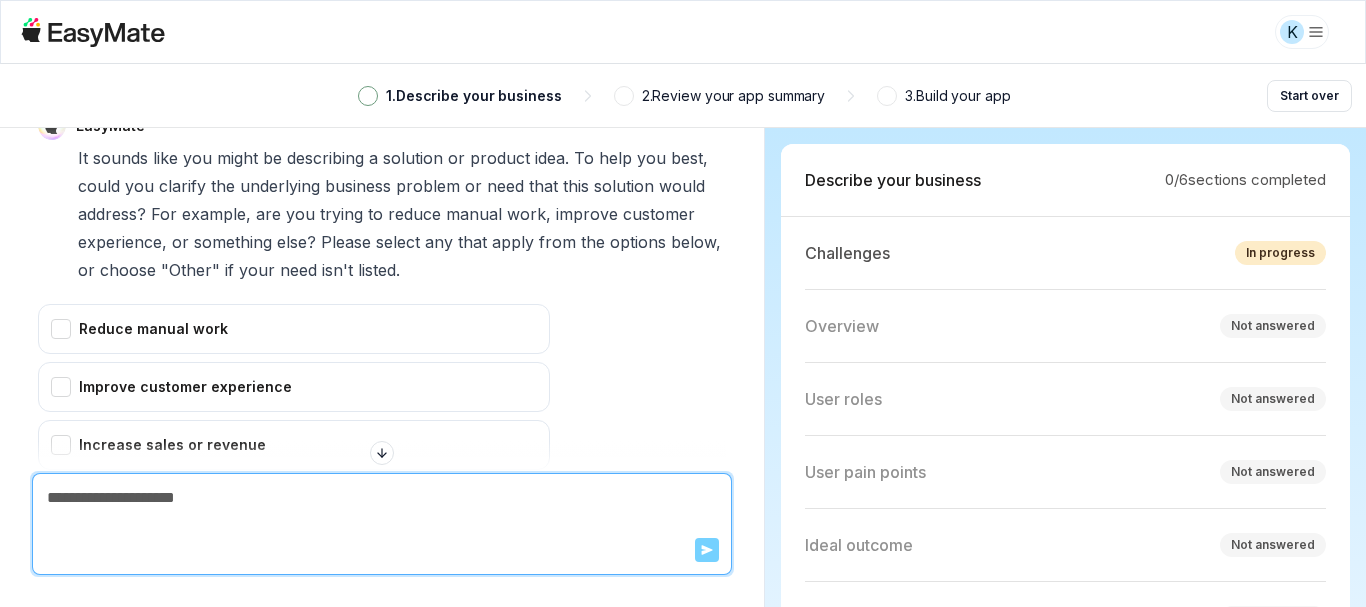 drag, startPoint x: 752, startPoint y: 400, endPoint x: 737, endPoint y: 318, distance: 83.360664 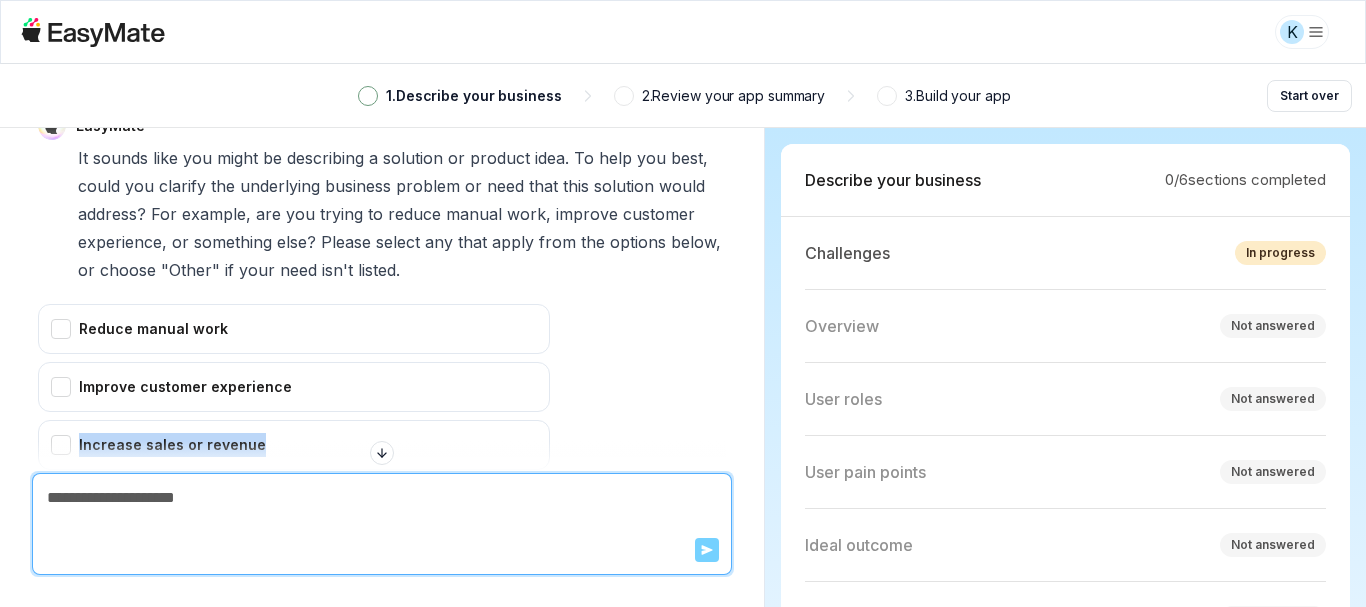 drag, startPoint x: 737, startPoint y: 318, endPoint x: 736, endPoint y: 398, distance: 80.00625 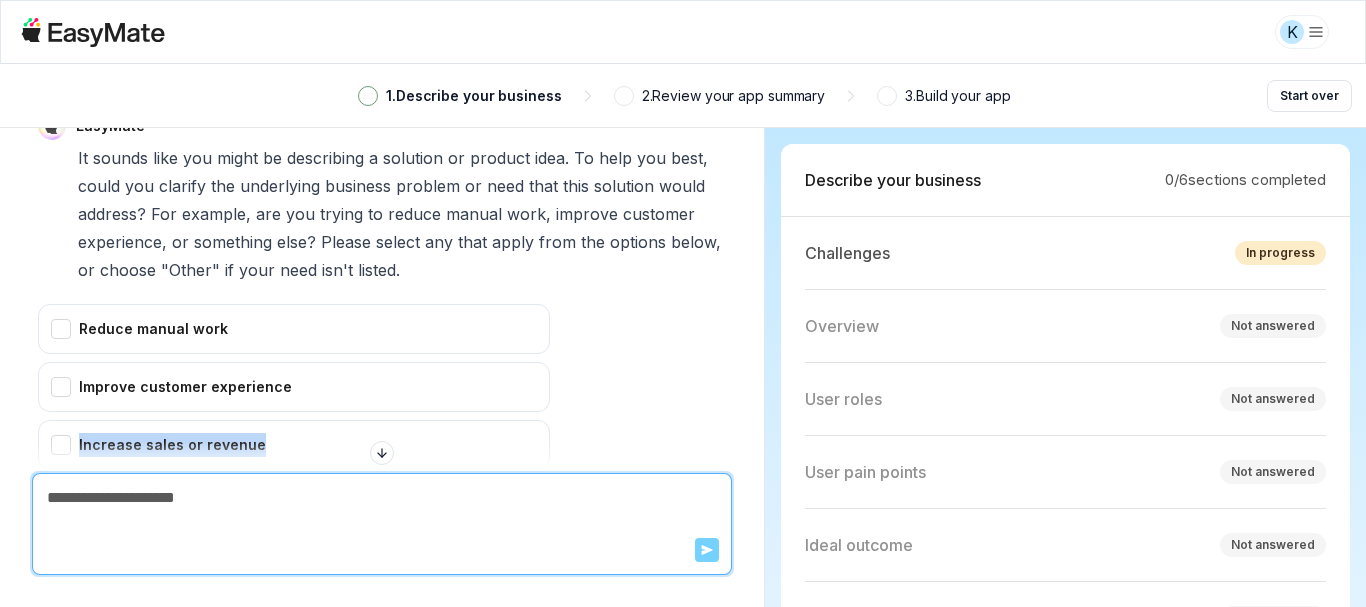 scroll, scrollTop: 851, scrollLeft: 0, axis: vertical 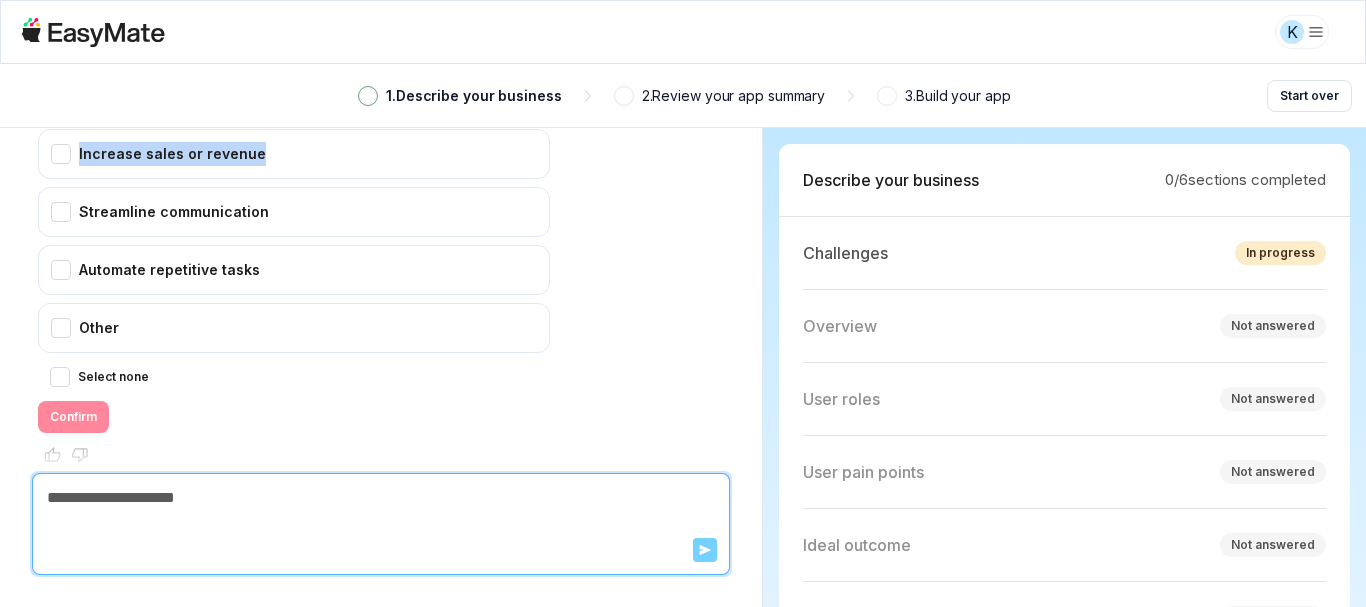 click on "EasyMate Hi! Let's kick things off. What business problem or need is prompting you to seek out a new solution? K Kissuki sqsqsqsqs EasyMate I'm   sorry,   I   didn't   quite   catch   that.   Could   you   please   describe   the   business   problem   or   need   that   you're   hoping   to   solve?   For   example,   are   you   dealing   with   too   many   emails,   managing   lots   of   spreadsheets,   or   looking   to   create   a   new   type   of   marketplace? K Kissuki veo 3 EasyMate It   sounds   like   you   might   be   describing   a   solution   or   product   idea.   To   help   you   best,   could   you   clarify   the   underlying   business   problem   or   need   that   this   solution   would   address?   For   example,   are   you   trying   to   reduce   manual   work,   improve   customer   experience,   or   something   else?   Please   select   any   that   apply   from   the   options   below,   or   choose   "Other"   if   your   need   isn't   listed. Reduce manual work Other 0" at bounding box center [683, 367] 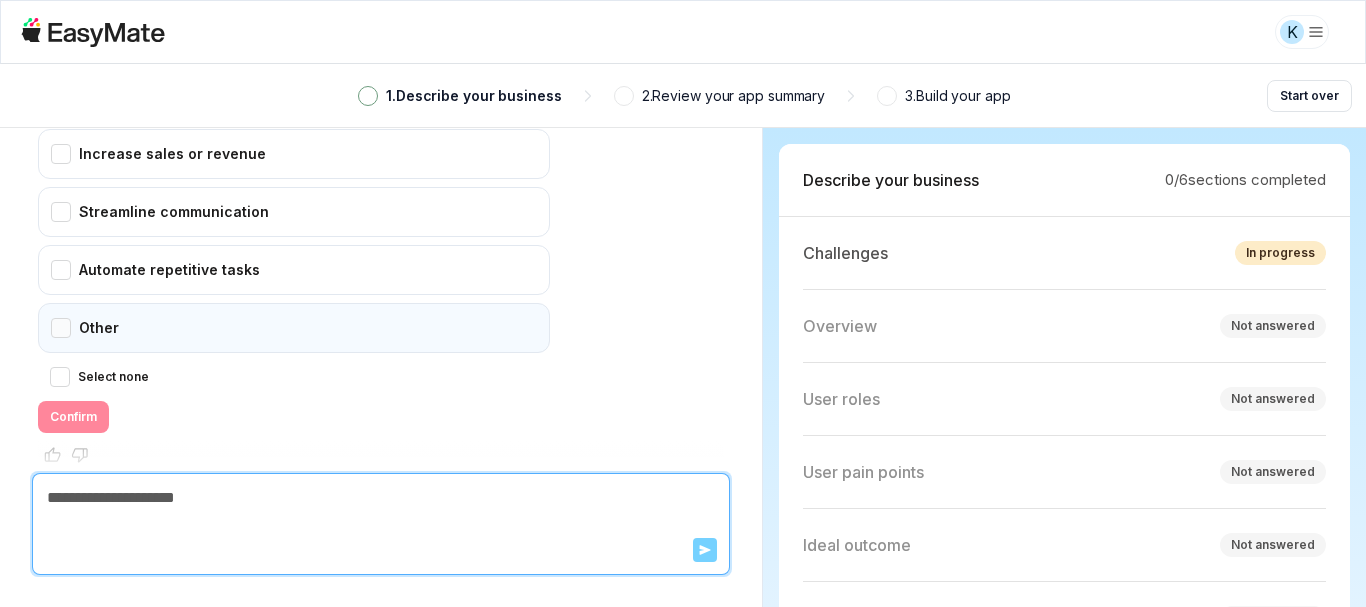 click on "Other" at bounding box center [294, 328] 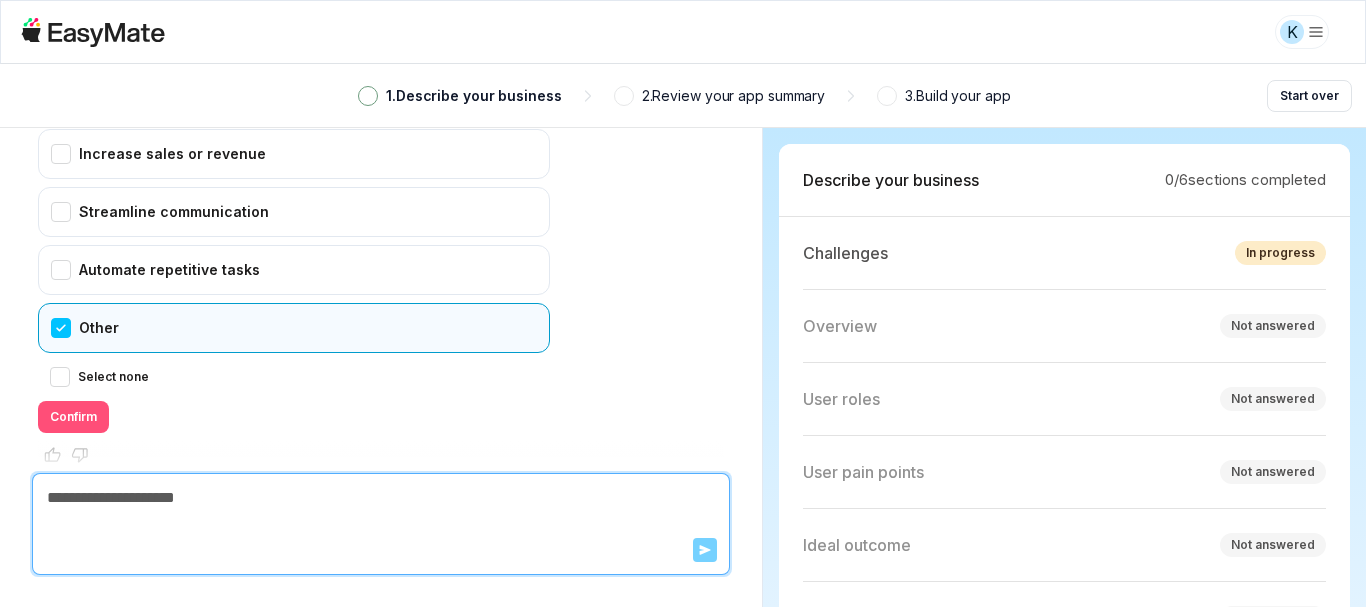 click on "Confirm" at bounding box center (73, 417) 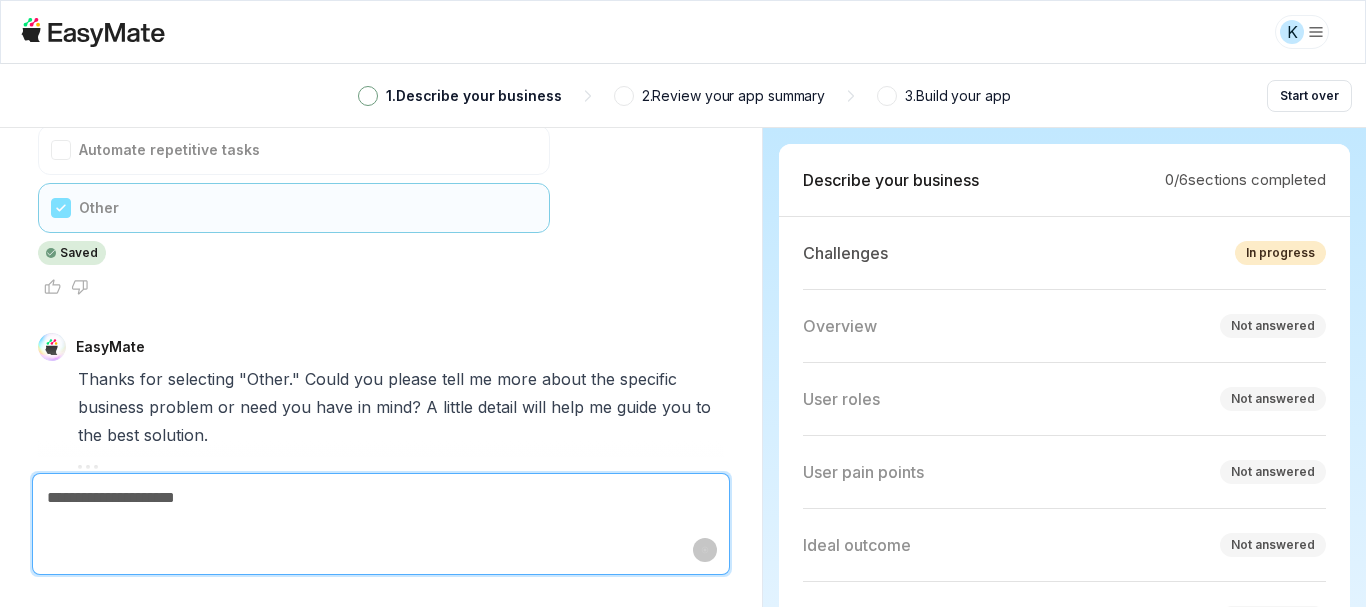 scroll, scrollTop: 1007, scrollLeft: 0, axis: vertical 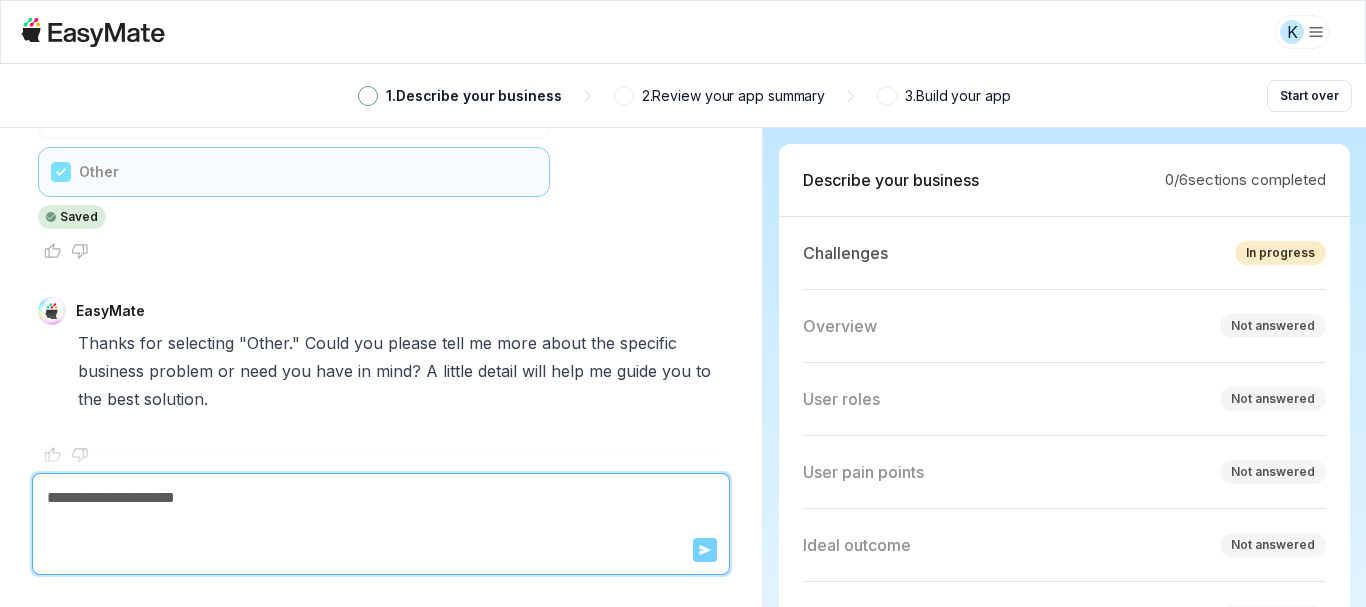 click at bounding box center (381, 455) 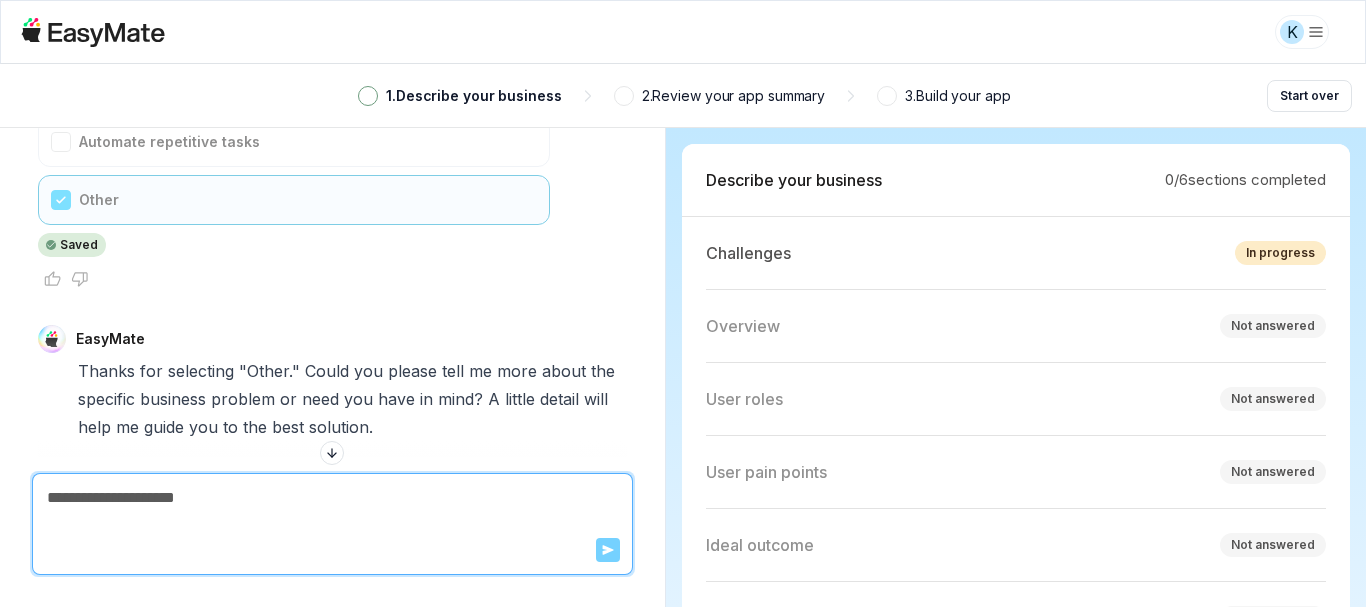 scroll, scrollTop: 983, scrollLeft: 0, axis: vertical 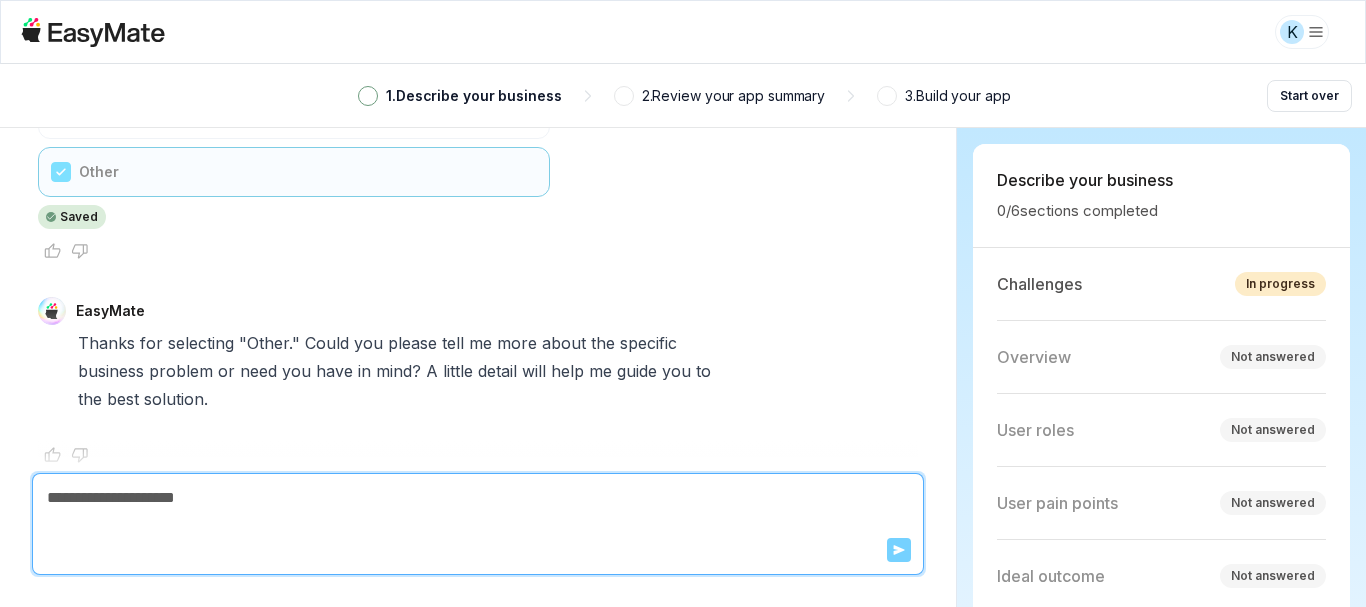 click on "EasyMate Hi! Let's kick things off. What business problem or need is prompting you to seek out a new solution? K Kissuki sqsqsqsqs EasyMate I'm   sorry,   I   didn't   quite   catch   that.   Could   you   please   describe   the   business   problem   or   need   that   you're   hoping   to   solve?   For   example,   are   you   dealing   with   too   many   emails,   managing   lots   of   spreadsheets,   or   looking   to   create   a   new   type   of   marketplace? K Kissuki veo 3 EasyMate It   sounds   like   you   might   be   describing   a   solution   or   product   idea.   To   help   you   best,   could   you   clarify   the   underlying   business   problem   or   need   that   this   solution   would   address?   For   example,   are   you   trying   to   reduce   manual   work,   improve   customer   experience,   or   something   else?   Please   select   any   that   apply   from   the   options   below,   or   choose   "Other"   if   your   need   isn't   listed. Reduce manual work Other" at bounding box center (683, 367) 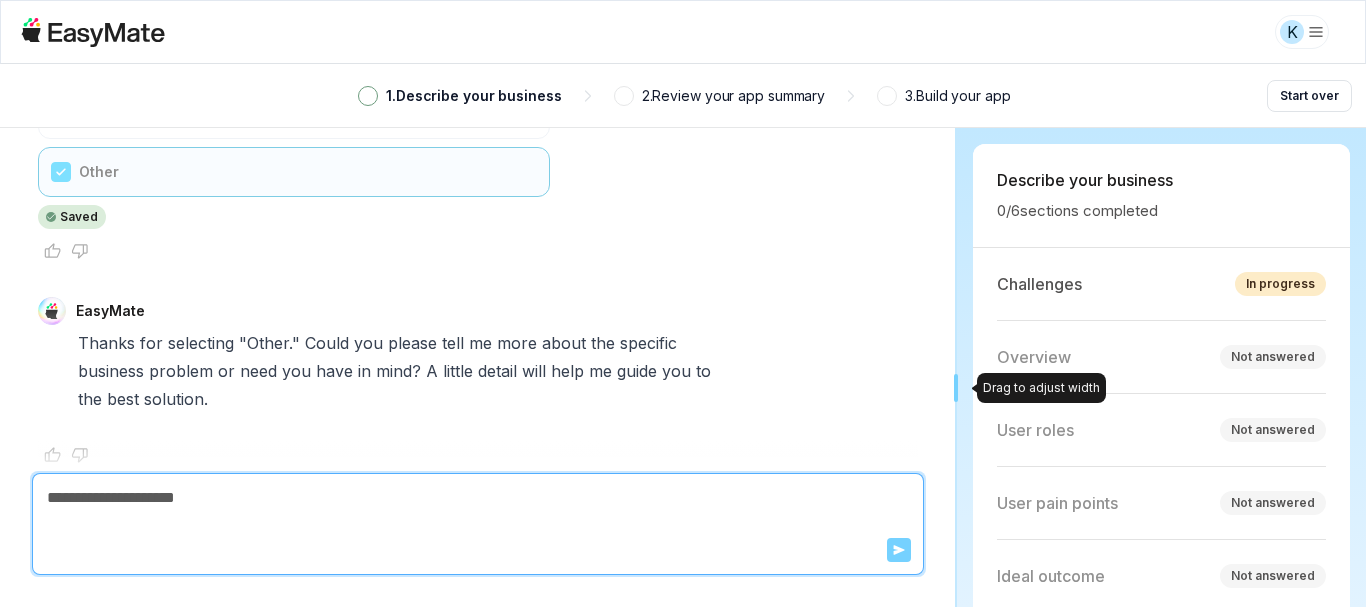 click on "EasyMate Hi! Let's kick things off. What business problem or need is prompting you to seek out a new solution? K Kissuki sqsqsqsqs EasyMate I'm   sorry,   I   didn't   quite   catch   that.   Could   you   please   describe   the   business   problem   or   need   that   you're   hoping   to   solve?   For   example,   are   you   dealing   with   too   many   emails,   managing   lots   of   spreadsheets,   or   looking   to   create   a   new   type   of   marketplace? K Kissuki veo 3 EasyMate It   sounds   like   you   might   be   describing   a   solution   or   product   idea.   To   help   you   best,   could   you   clarify   the   underlying   business   problem   or   need   that   this   solution   would   address?   For   example,   are   you   trying   to   reduce   manual   work,   improve   customer   experience,   or   something   else?   Please   select   any   that   apply   from   the   options   below,   or   choose   "Other"   if   your   need   isn't   listed. Reduce manual work Other" at bounding box center [683, 367] 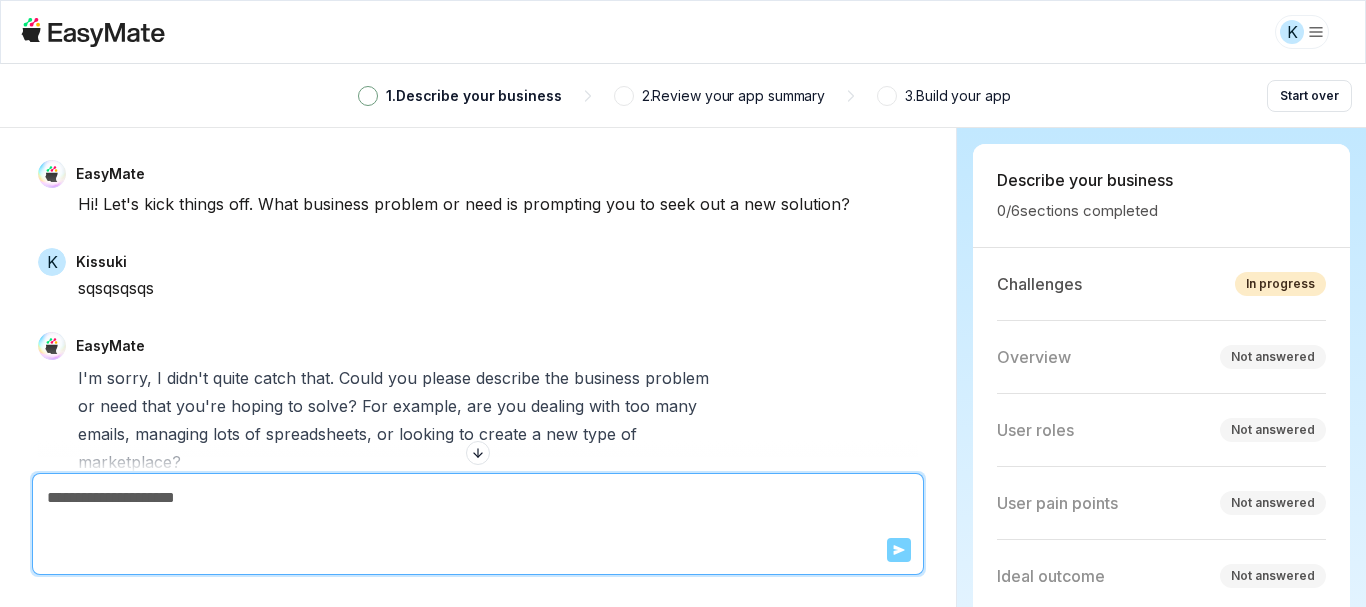 scroll, scrollTop: 983, scrollLeft: 0, axis: vertical 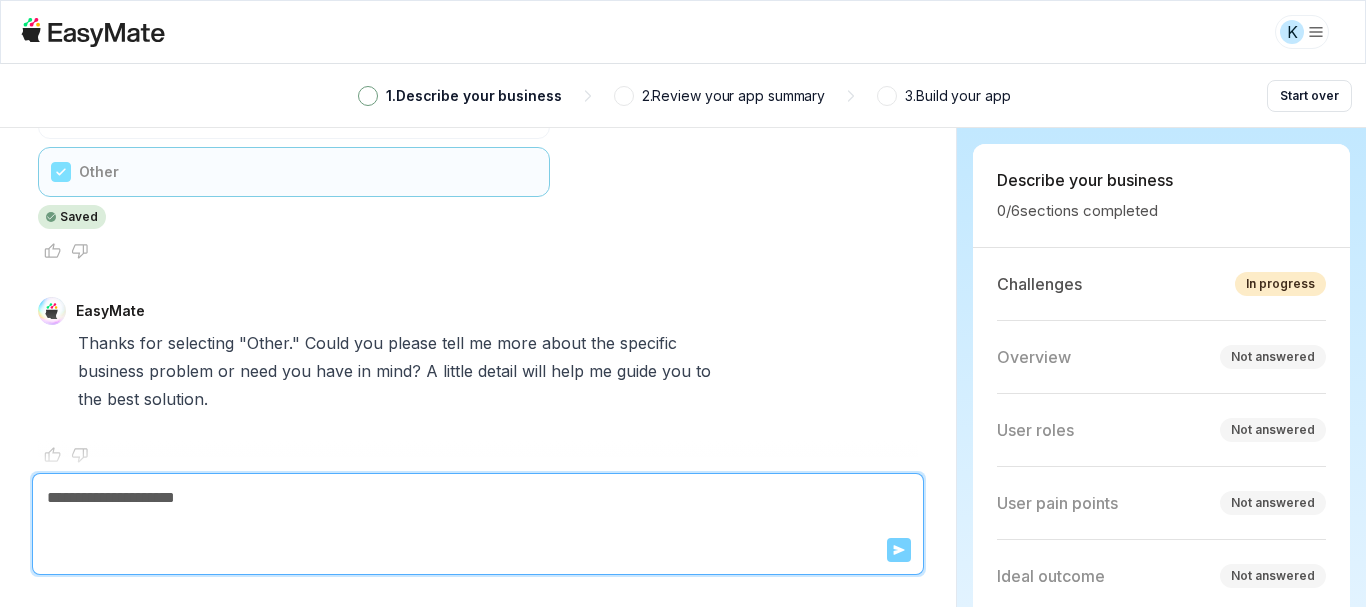 click on "EasyMate Hi! Let's kick things off. What business problem or need is prompting you to seek out a new solution? K Kissuki sqsqsqsqs EasyMate I'm   sorry,   I   didn't   quite   catch   that.   Could   you   please   describe   the   business   problem   or   need   that   you're   hoping   to   solve?   For   example,   are   you   dealing   with   too   many   emails,   managing   lots   of   spreadsheets,   or   looking   to   create   a   new   type   of   marketplace? K Kissuki veo 3 EasyMate It   sounds   like   you   might   be   describing   a   solution   or   product   idea.   To   help   you   best,   could   you   clarify   the   underlying   business   problem   or   need   that   this   solution   would   address?   For   example,   are   you   trying   to   reduce   manual   work,   improve   customer   experience,   or   something   else?   Please   select   any   that   apply   from   the   options   below,   or   choose   "Other"   if   your   need   isn't   listed. Reduce manual work Other" at bounding box center (683, 367) 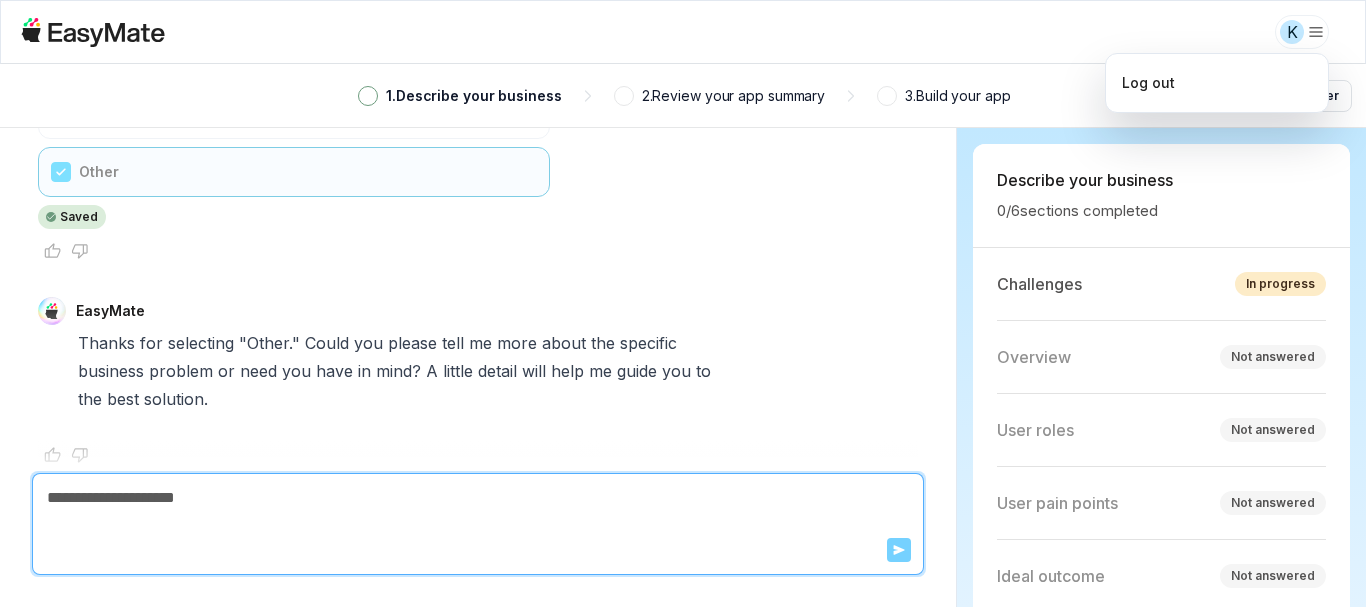 scroll, scrollTop: 983, scrollLeft: 0, axis: vertical 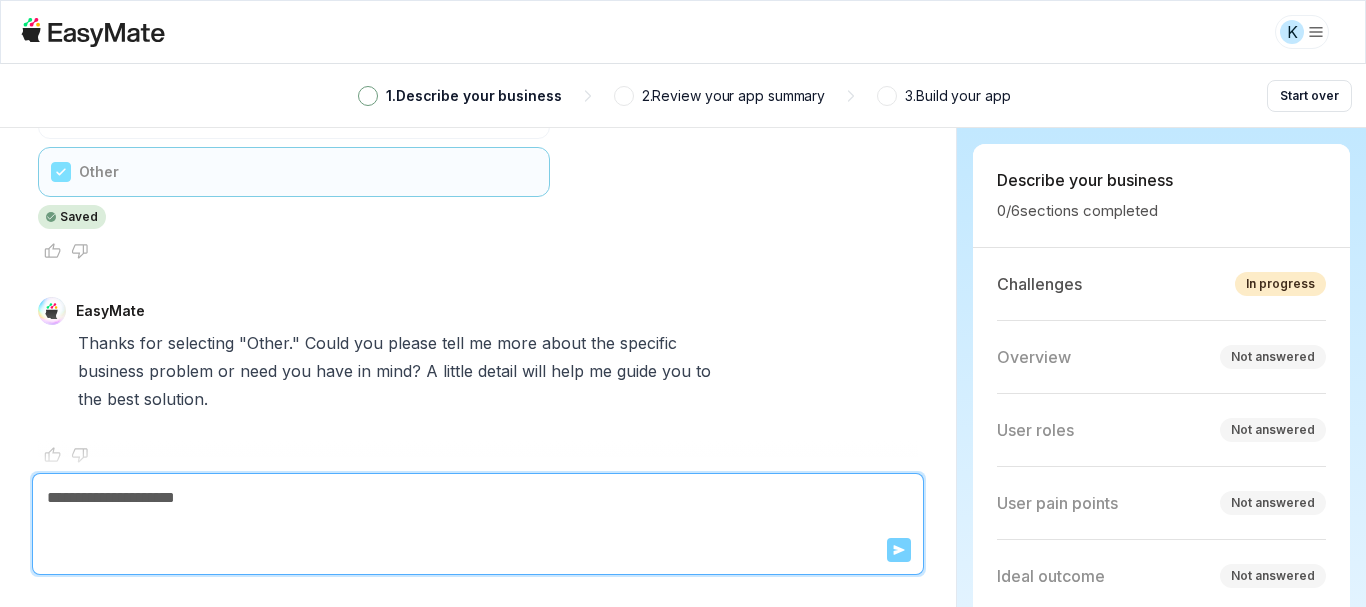 click on "K 1 .  Describe your business 2 .  Review your app summary 3 .  Build your app Start over EasyMate Hi! Let's kick things off. What business problem or need is prompting you to seek out a new solution? K Kissuki sqsqsqsqs EasyMate I'm   sorry,   I   didn't   quite   catch   that.   Could   you   please   describe   the   business   problem   or   need   that   you're   hoping   to   solve?   For   example,   are   you   dealing   with   too   many   emails,   managing   lots   of   spreadsheets,   or   looking   to   create   a   new   type   of   marketplace? K Kissuki veo 3 EasyMate It   sounds   like   you   might   be   describing   a   solution   or   product   idea.   To   help   you   best,   could   you   clarify   the   underlying   business   problem   or   need   that   this   solution   would   address?   For   example,   are   you   trying   to   reduce   manual   work,   improve   customer   experience,   or   something   else?   Please   select   any   that   apply   from   the   options     or" at bounding box center [683, 303] 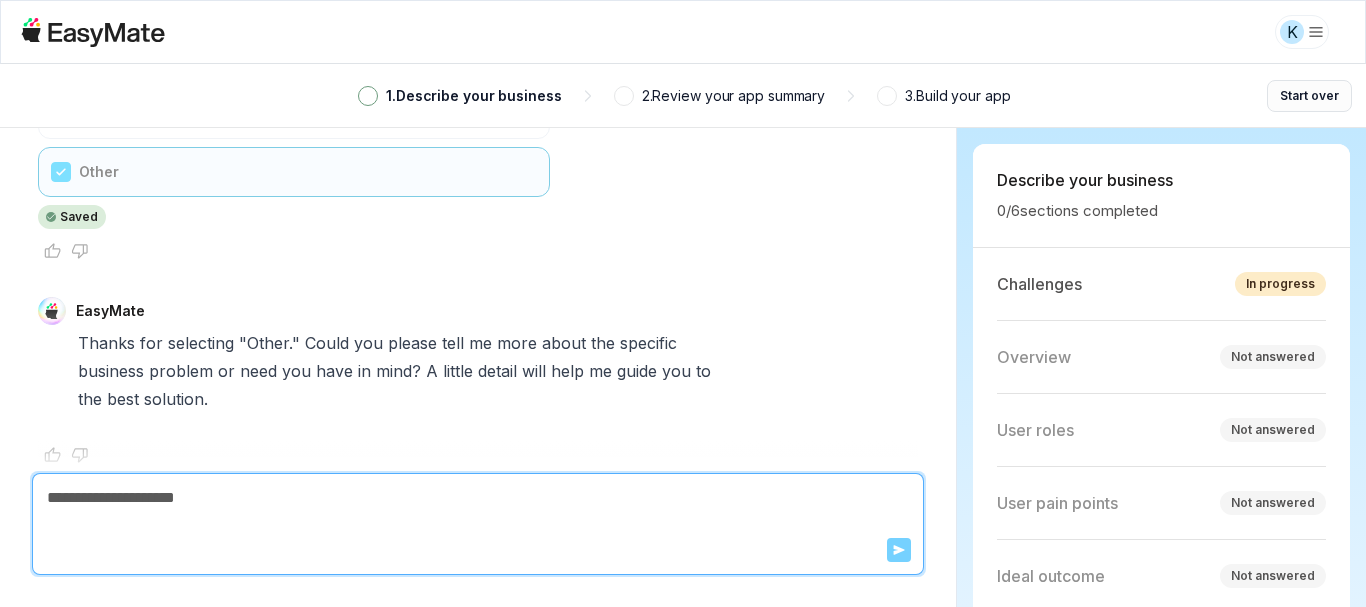 click on "Start over" at bounding box center [1309, 96] 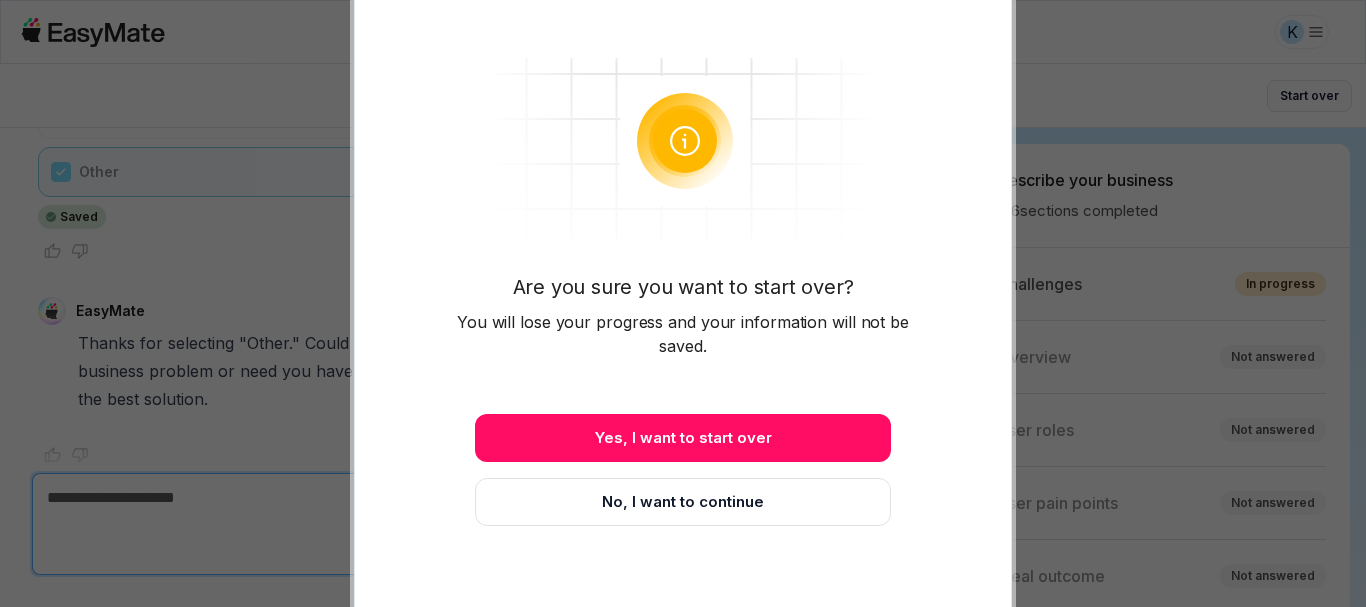scroll, scrollTop: 983, scrollLeft: 0, axis: vertical 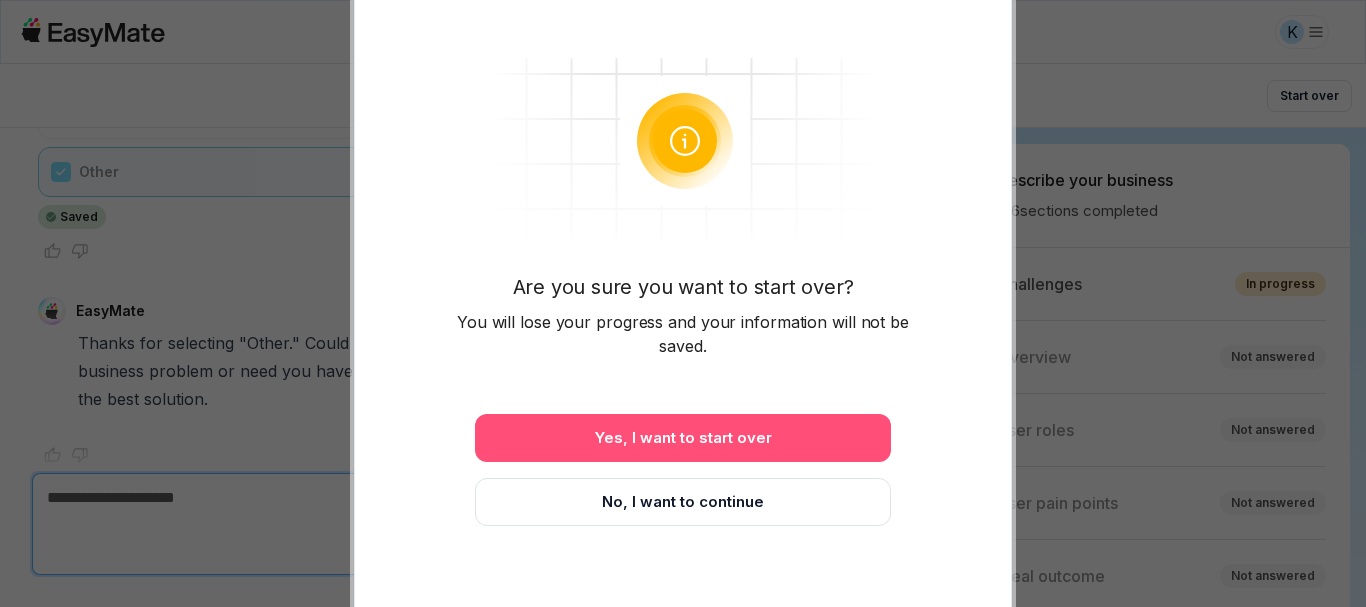 click on "Yes, I want to start over" at bounding box center (683, 438) 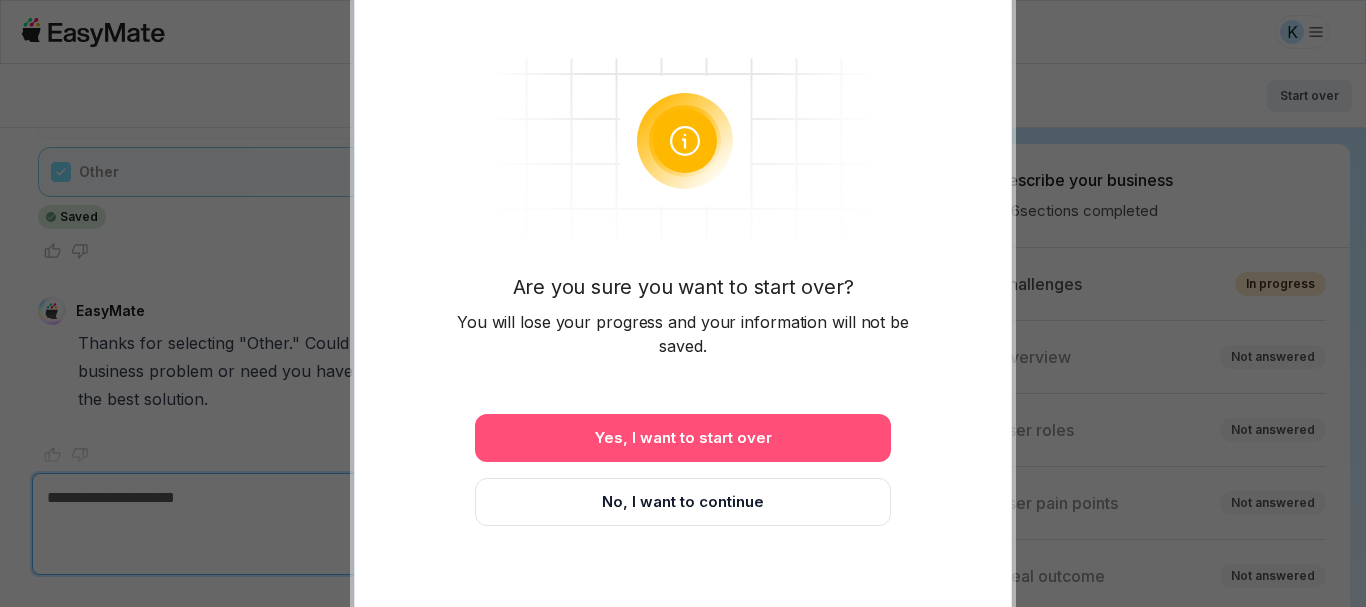 scroll, scrollTop: 983, scrollLeft: 0, axis: vertical 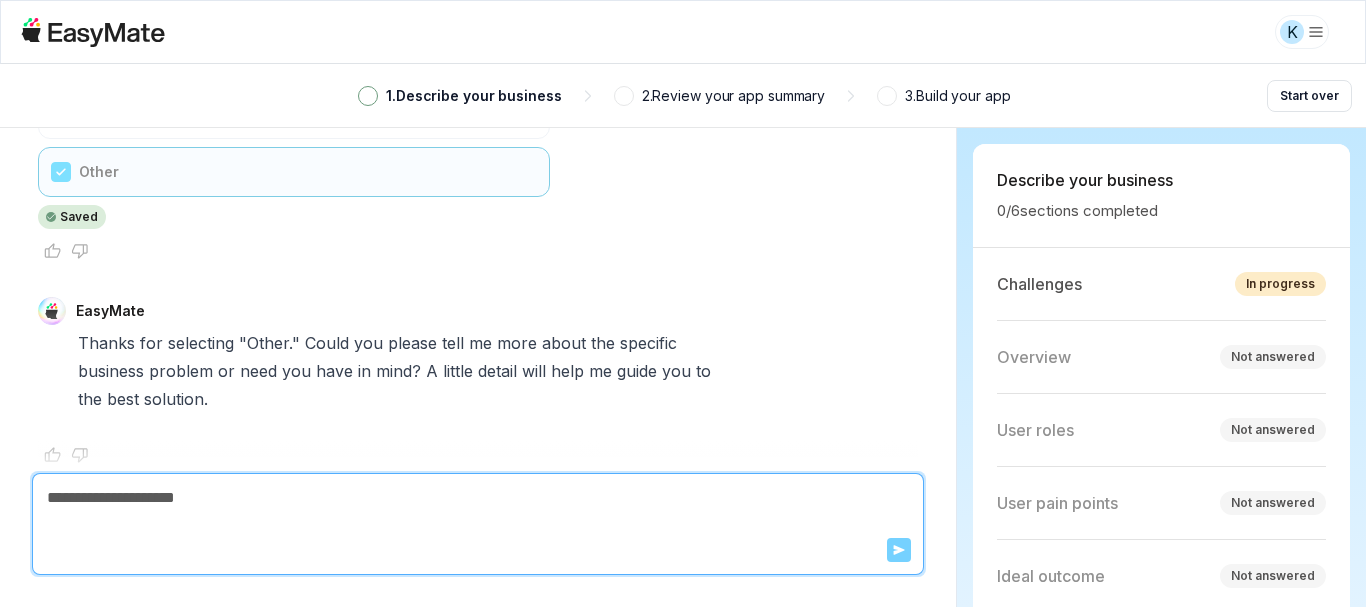 type on "*" 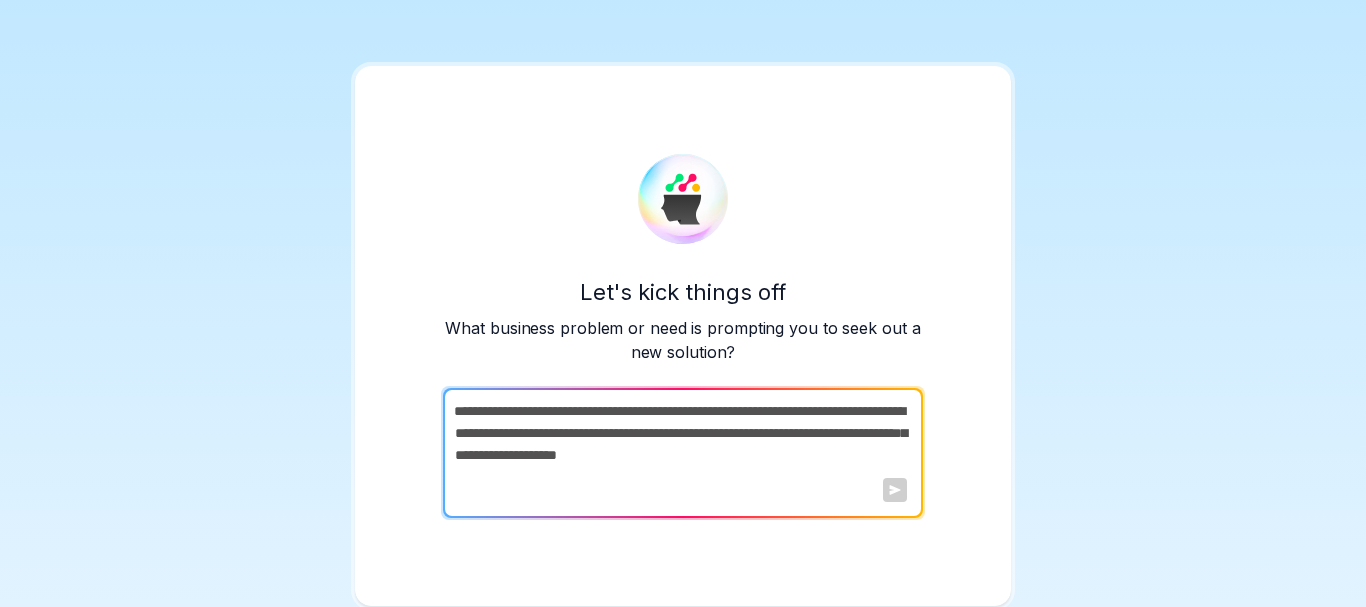 scroll, scrollTop: 0, scrollLeft: 0, axis: both 